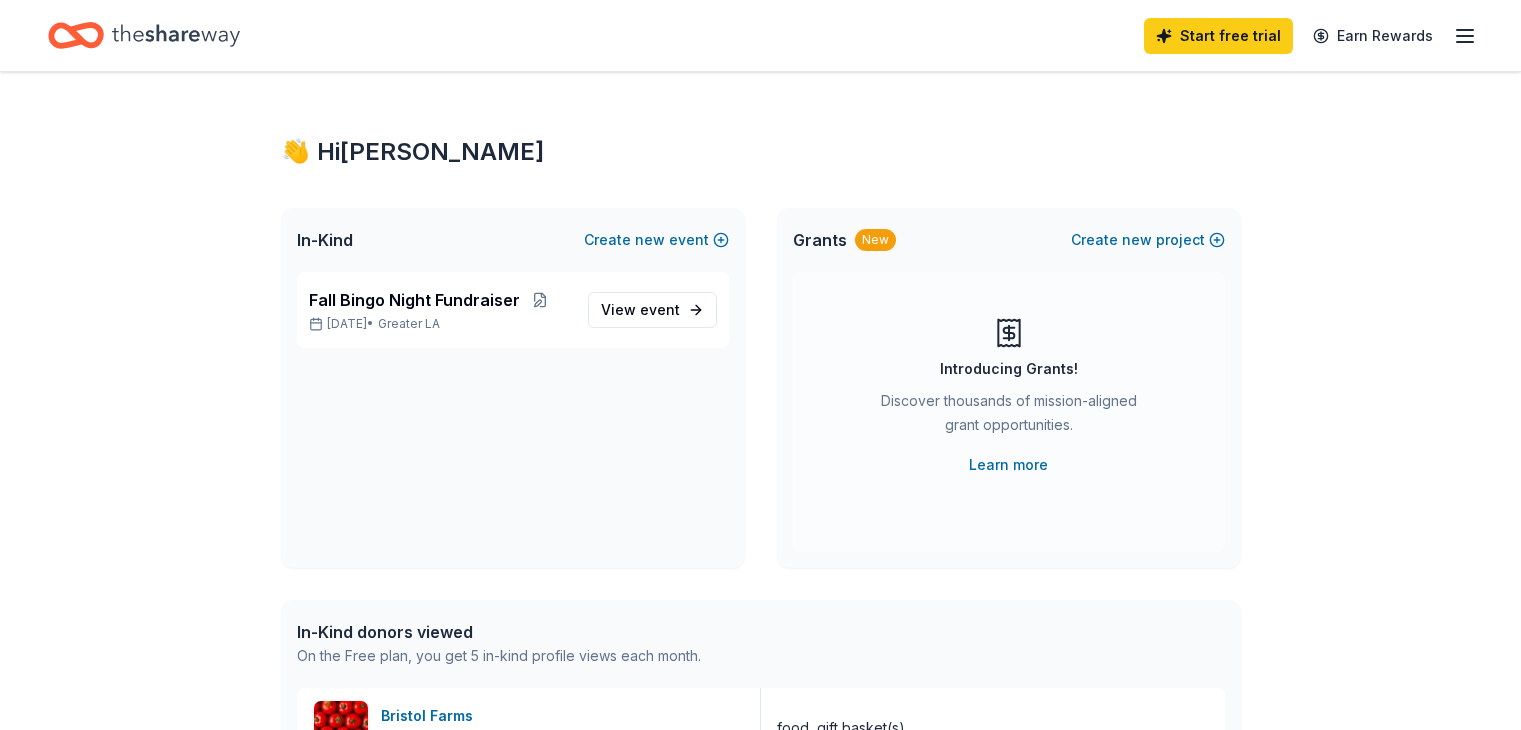 scroll, scrollTop: 0, scrollLeft: 0, axis: both 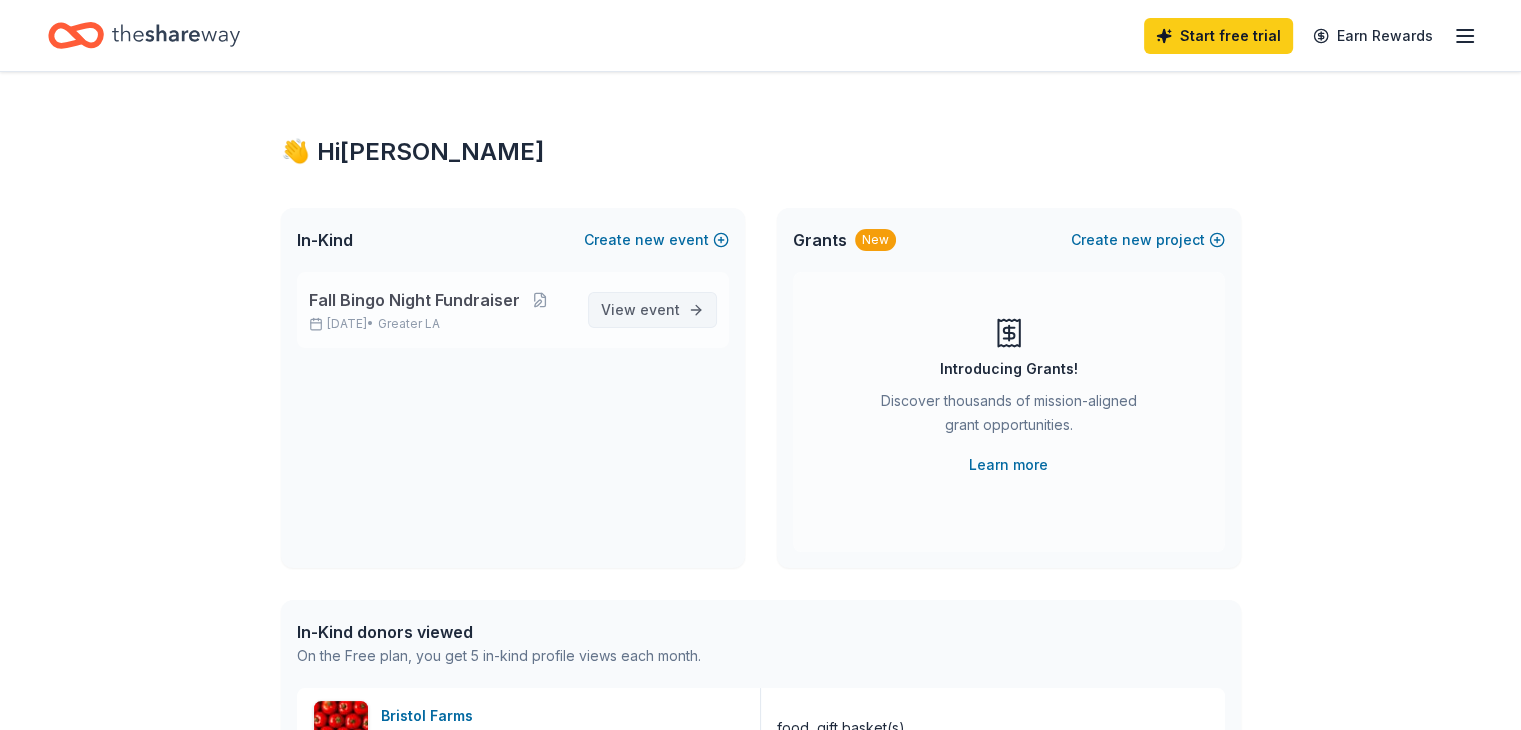 click on "event" at bounding box center [660, 309] 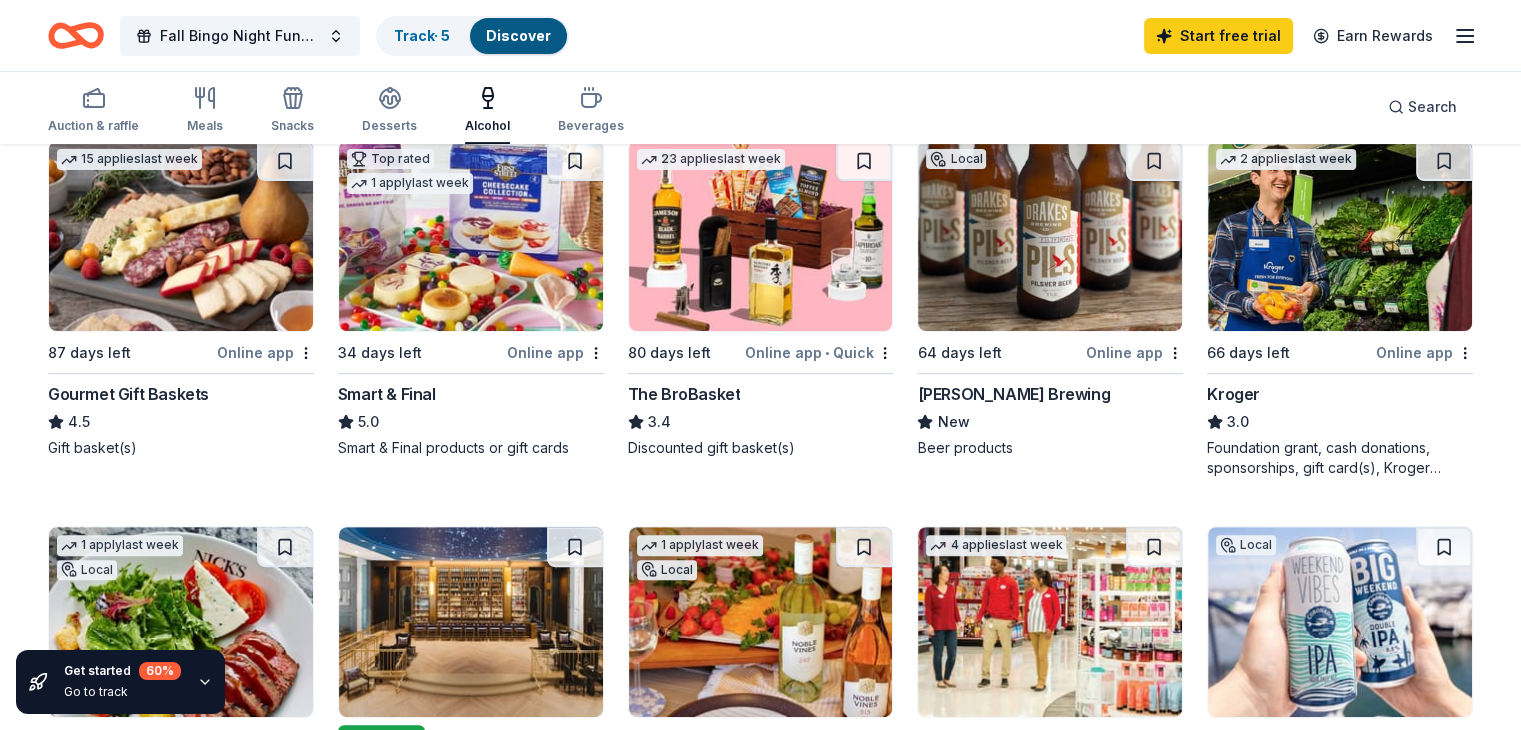 scroll, scrollTop: 600, scrollLeft: 0, axis: vertical 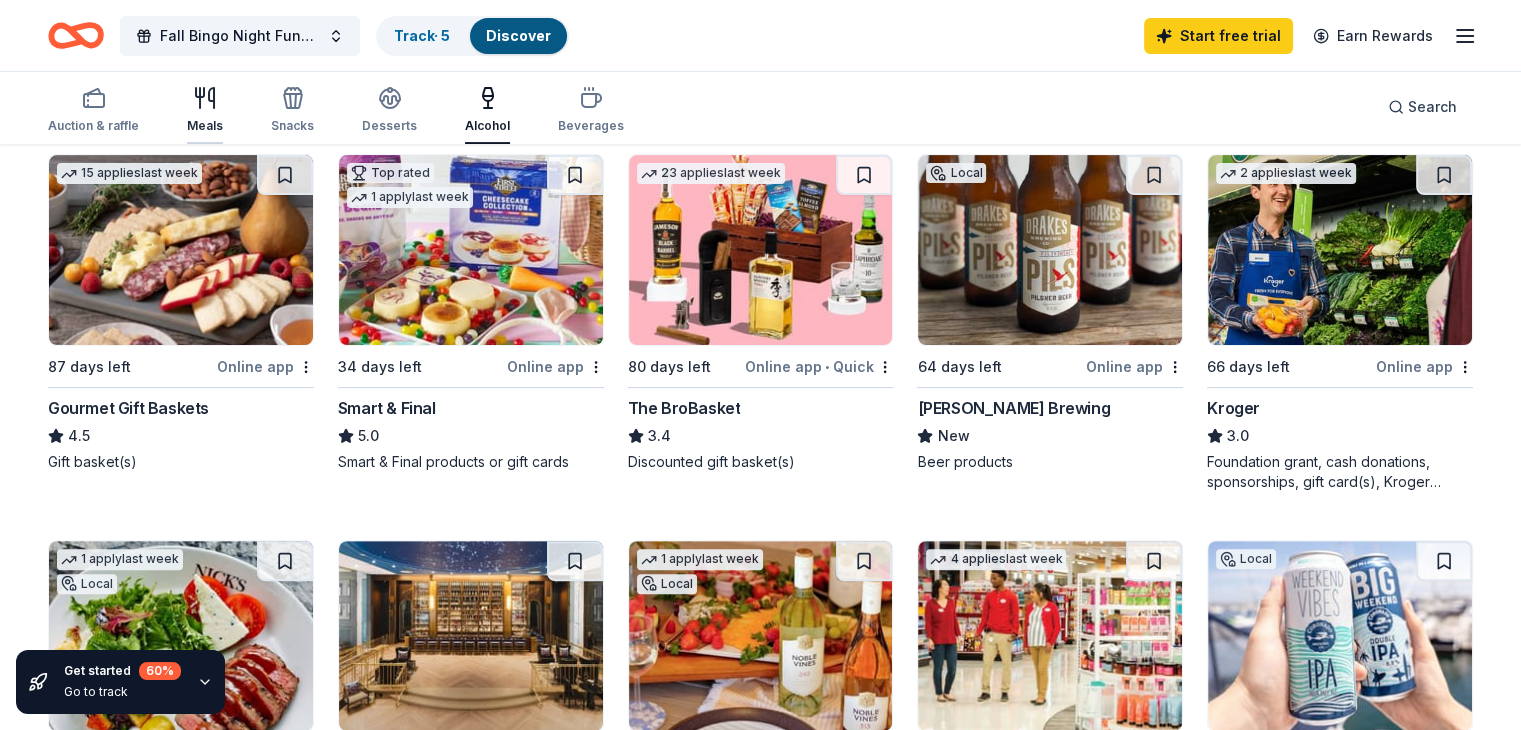 click on "Meals" at bounding box center (205, 126) 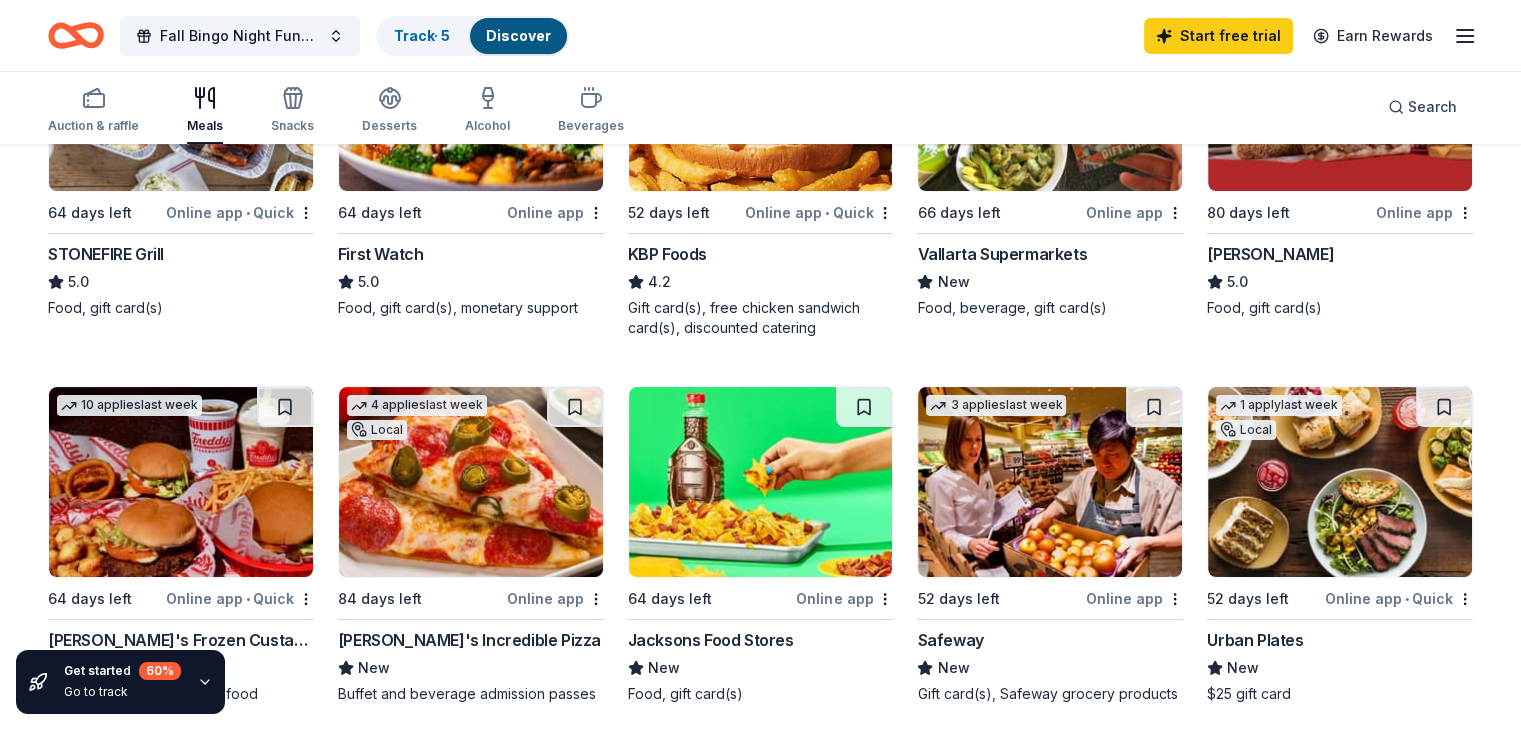 scroll, scrollTop: 500, scrollLeft: 0, axis: vertical 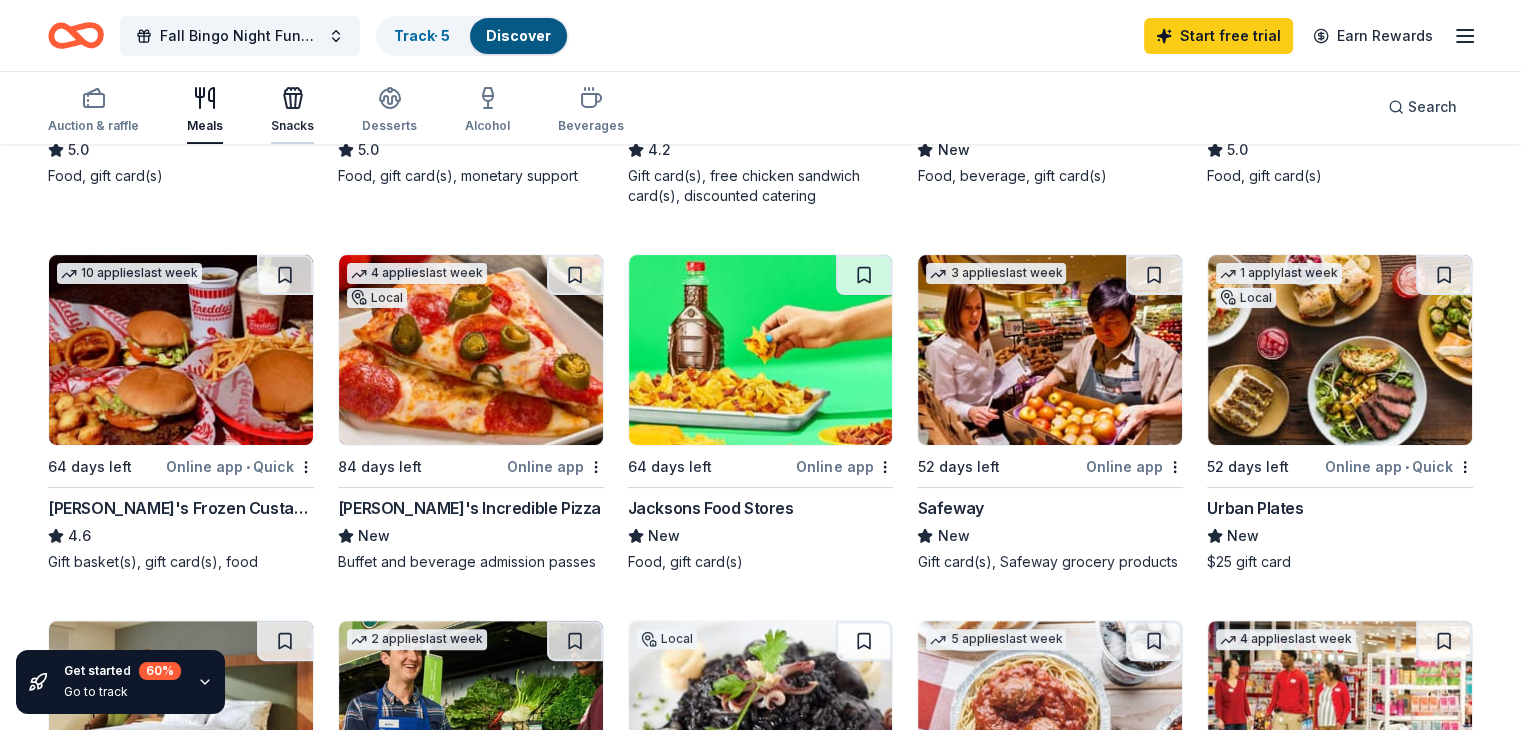 click 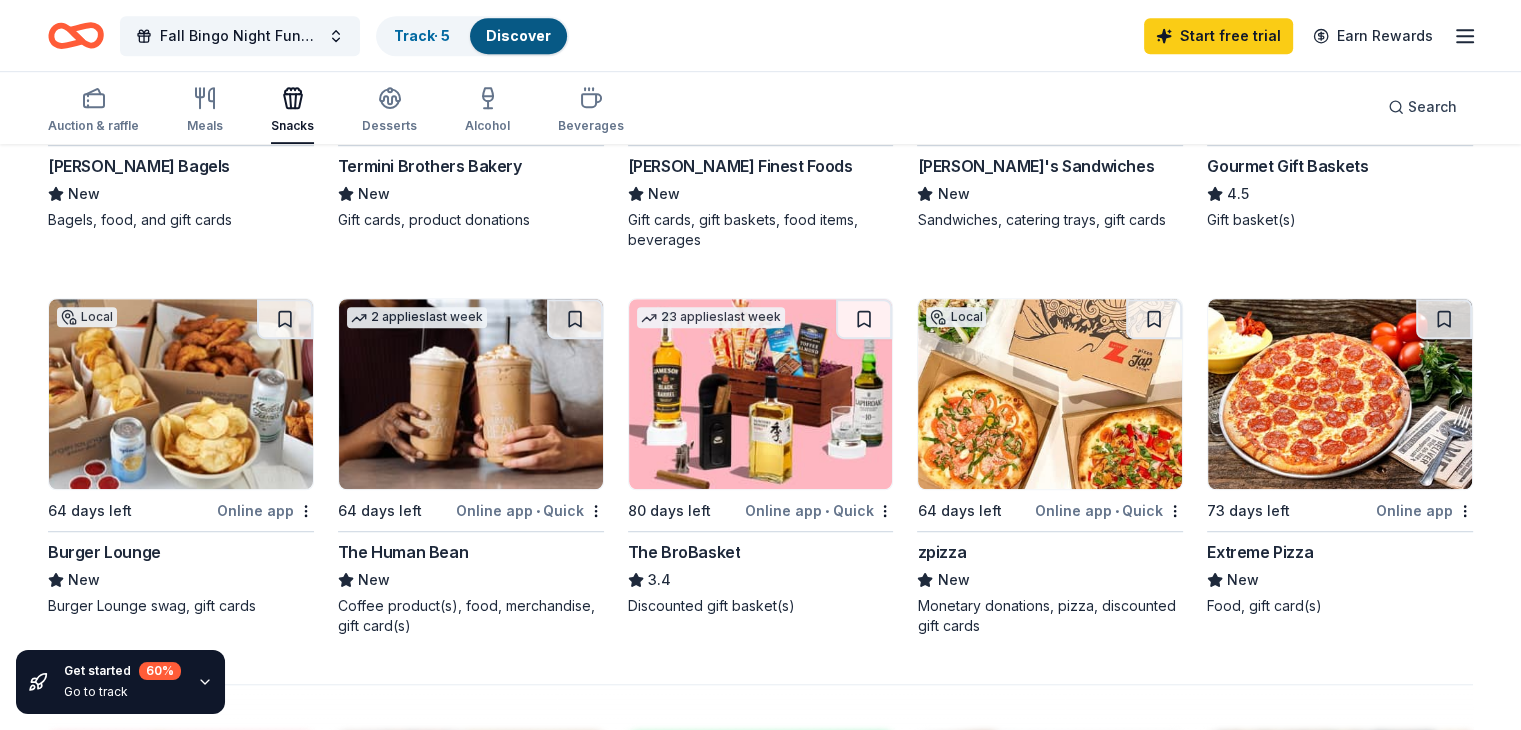 scroll, scrollTop: 1200, scrollLeft: 0, axis: vertical 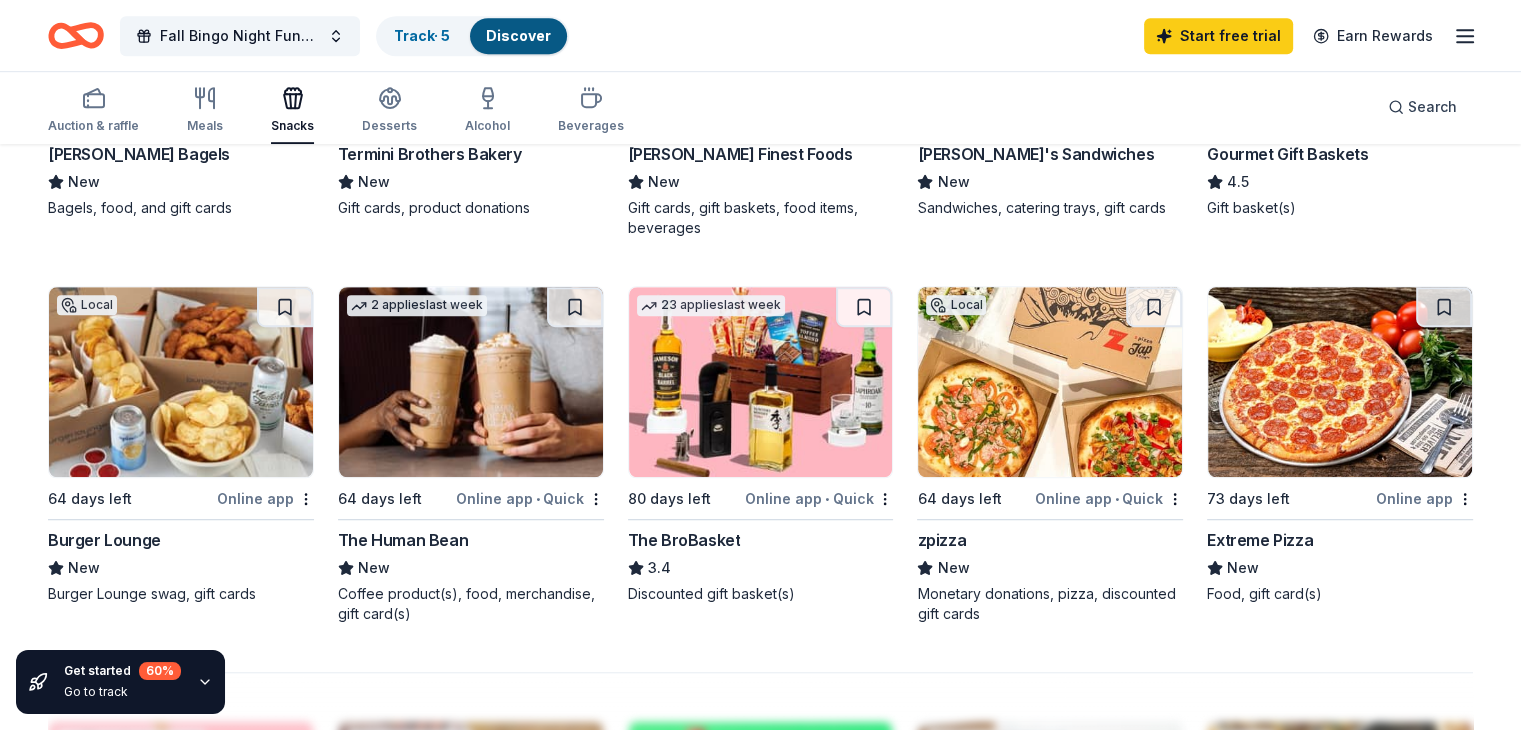 click on "zpizza" at bounding box center (941, 540) 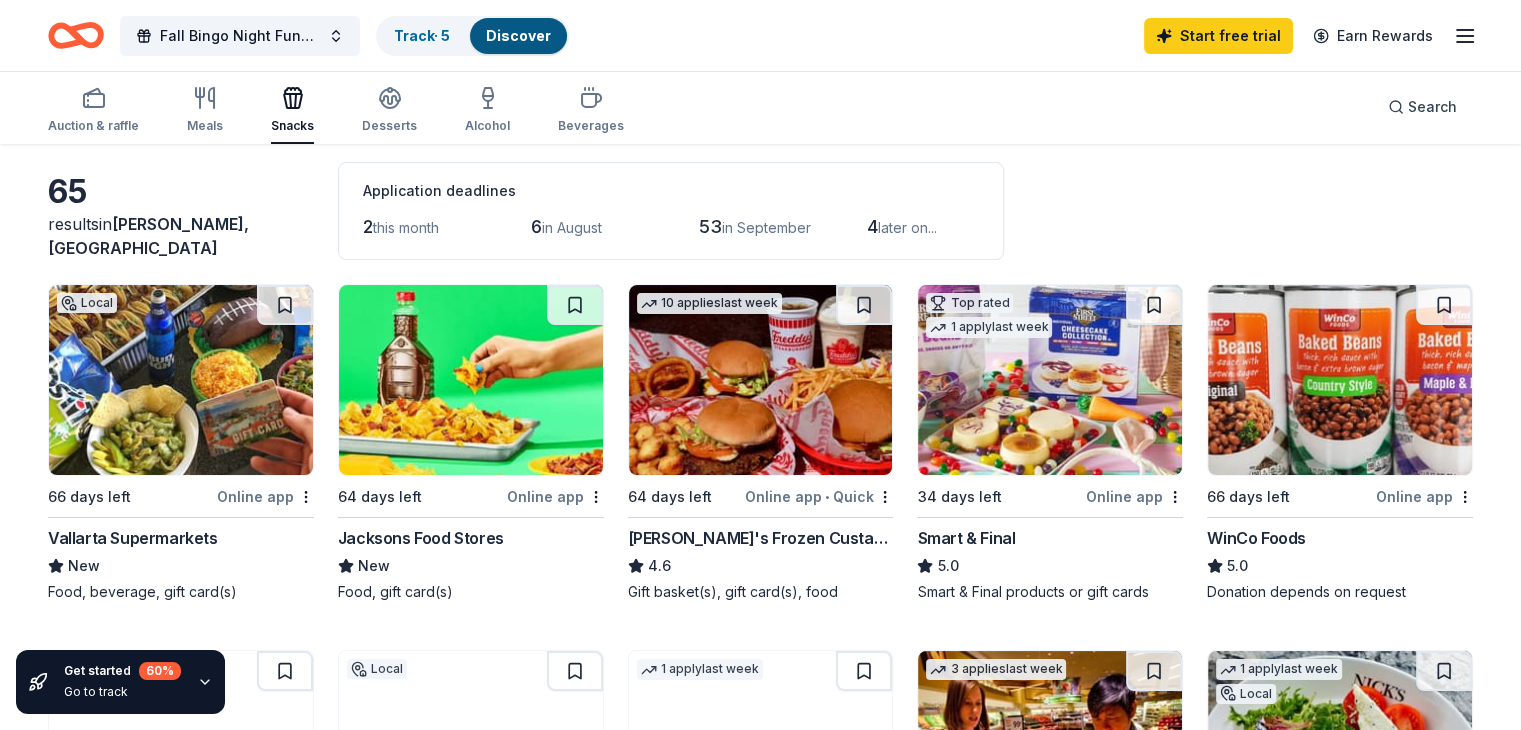 scroll, scrollTop: 0, scrollLeft: 0, axis: both 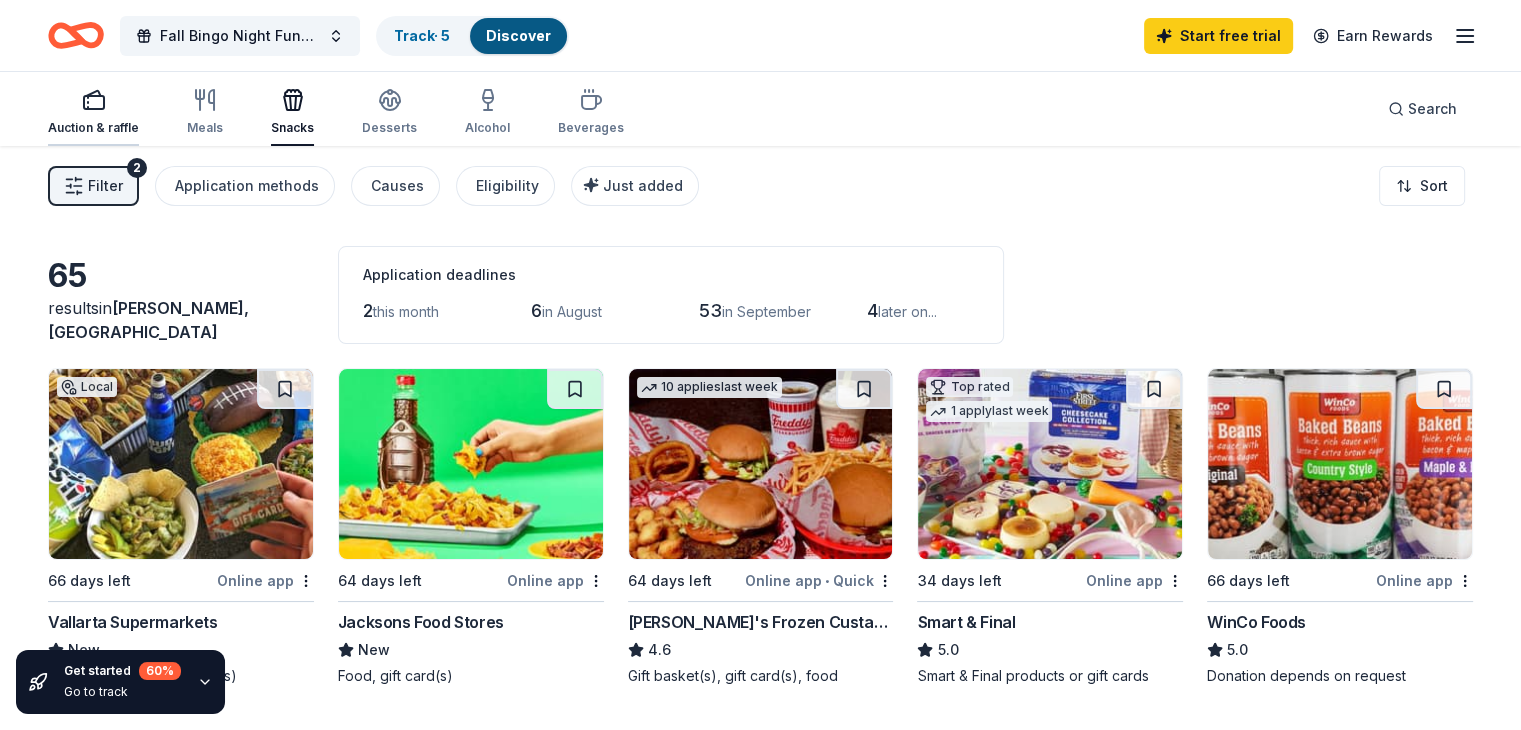 click at bounding box center [93, 100] 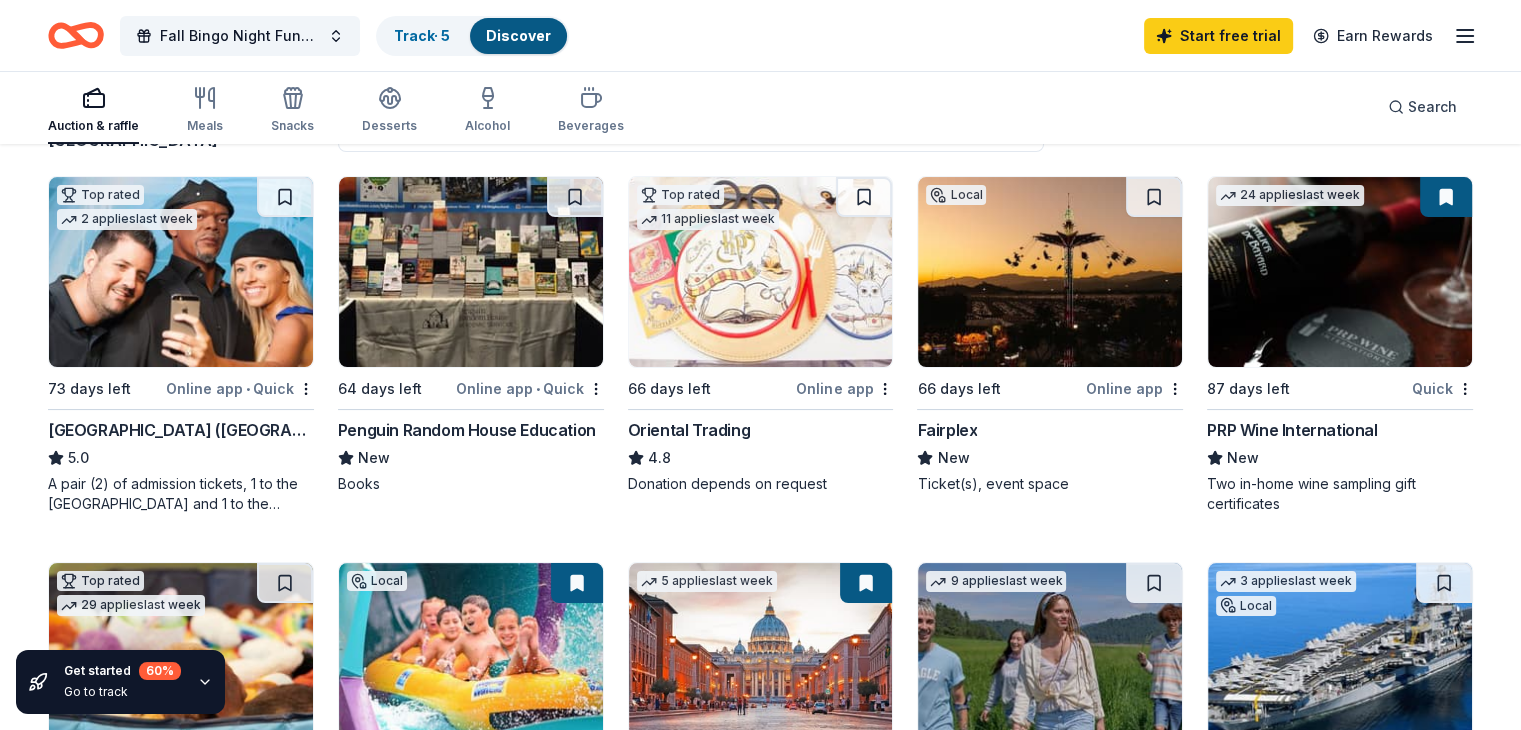 scroll, scrollTop: 0, scrollLeft: 0, axis: both 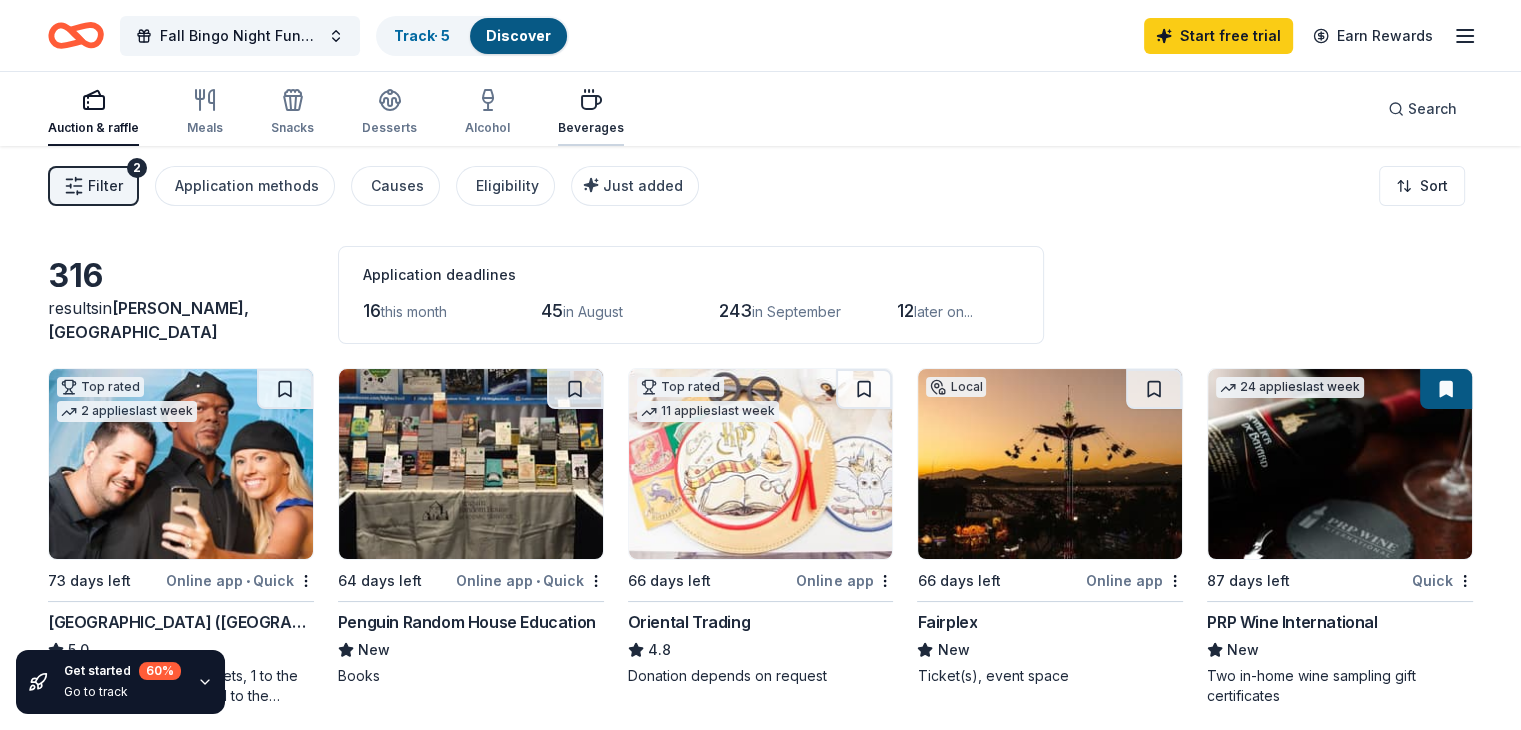 click 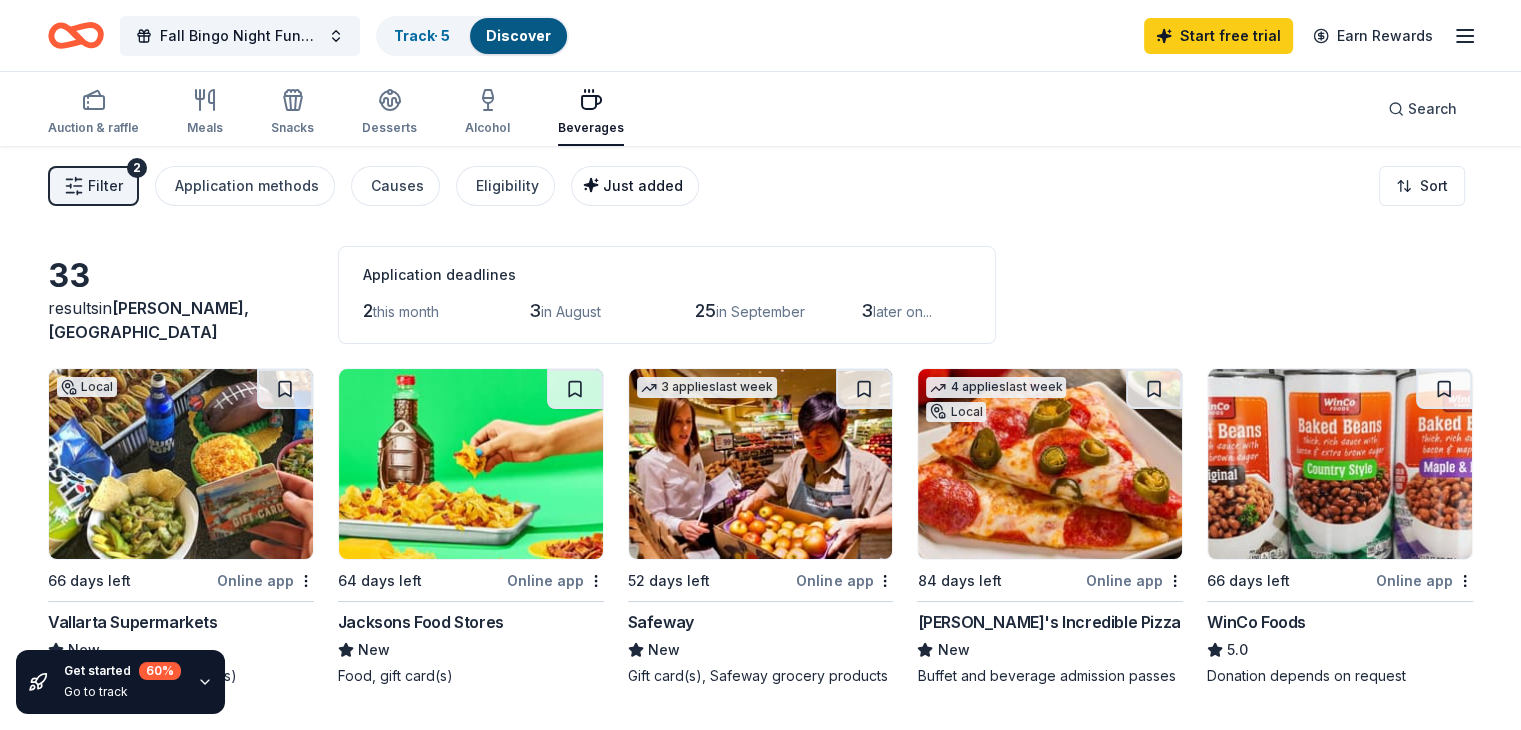 click on "Just added" at bounding box center [635, 186] 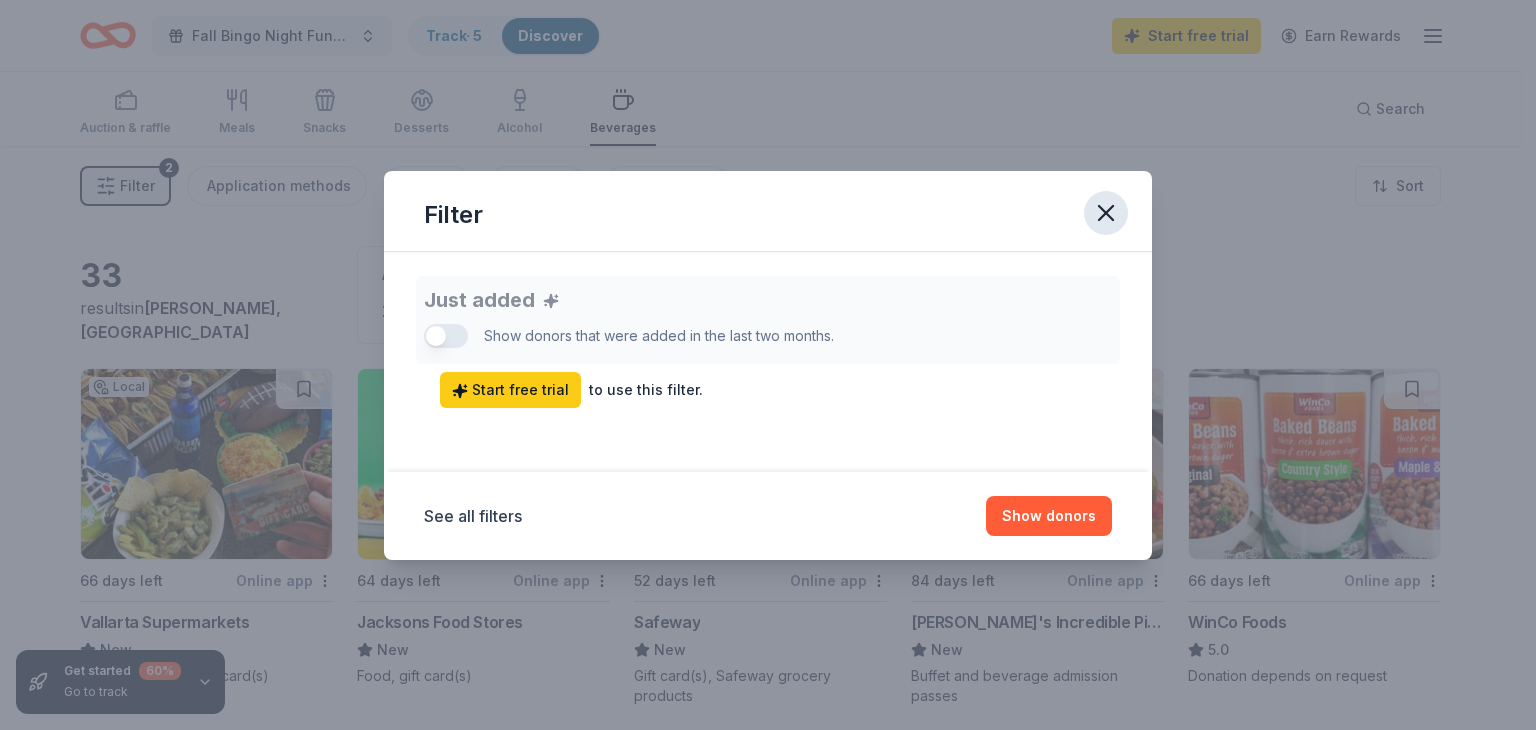 click 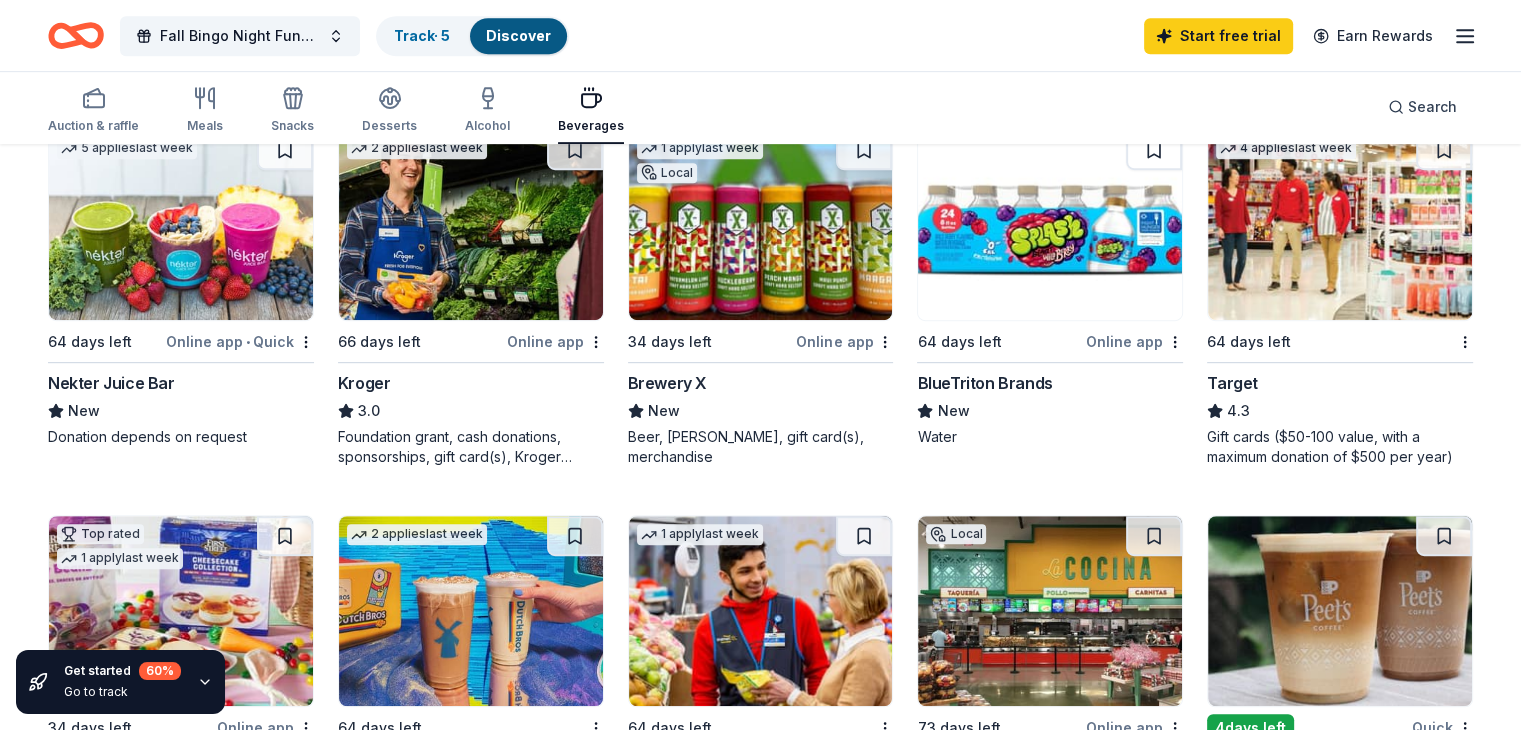 scroll, scrollTop: 1000, scrollLeft: 0, axis: vertical 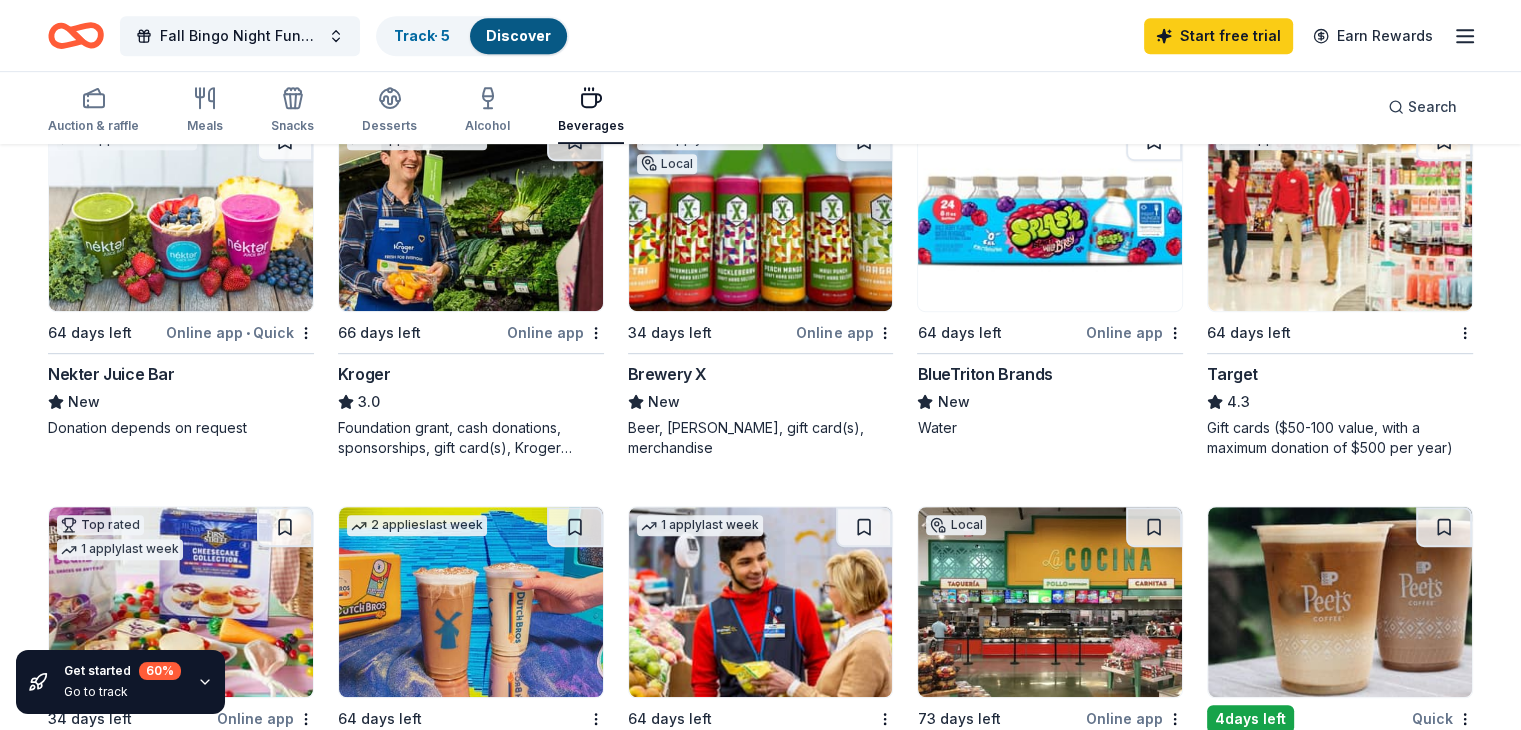 click at bounding box center (181, 216) 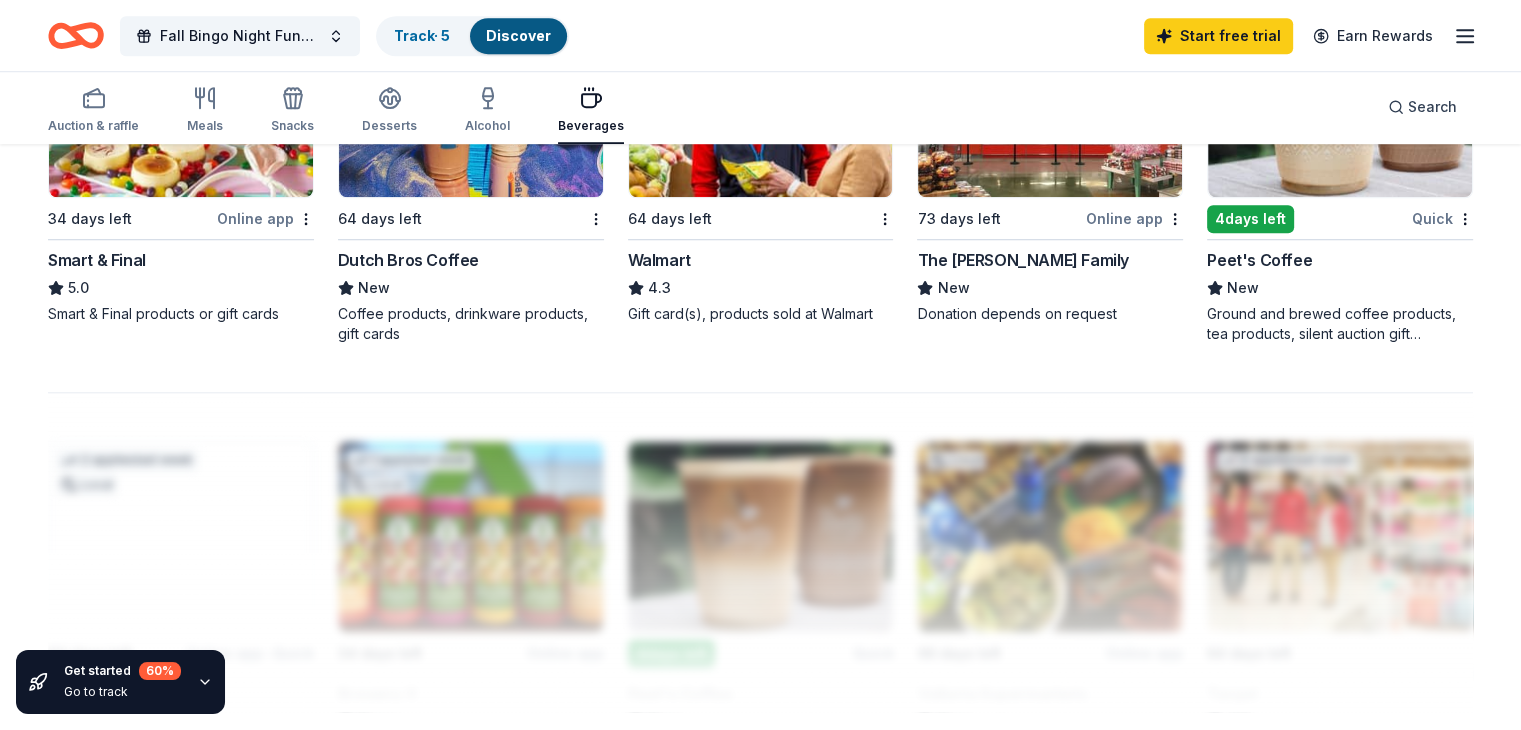 scroll, scrollTop: 900, scrollLeft: 0, axis: vertical 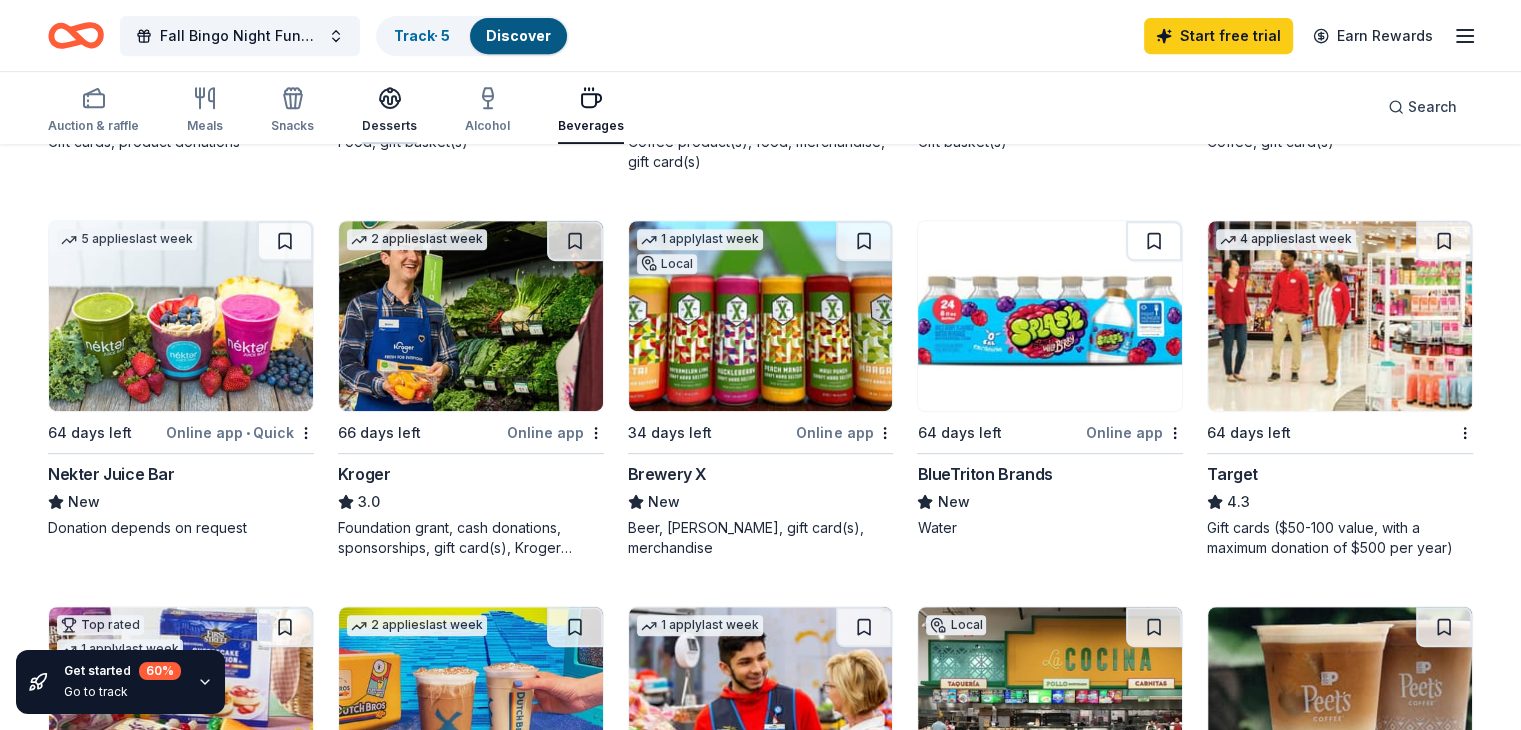 click 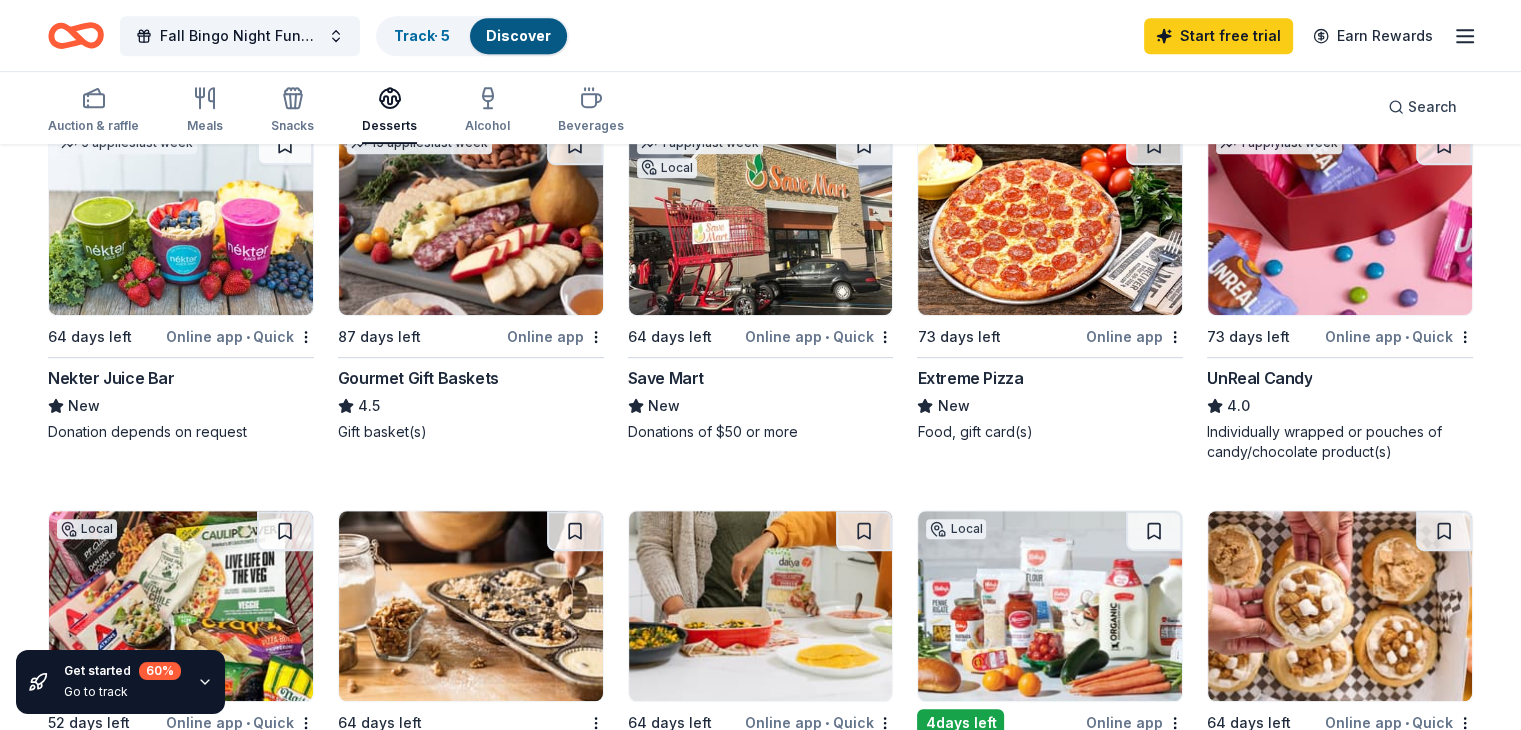 scroll, scrollTop: 1000, scrollLeft: 0, axis: vertical 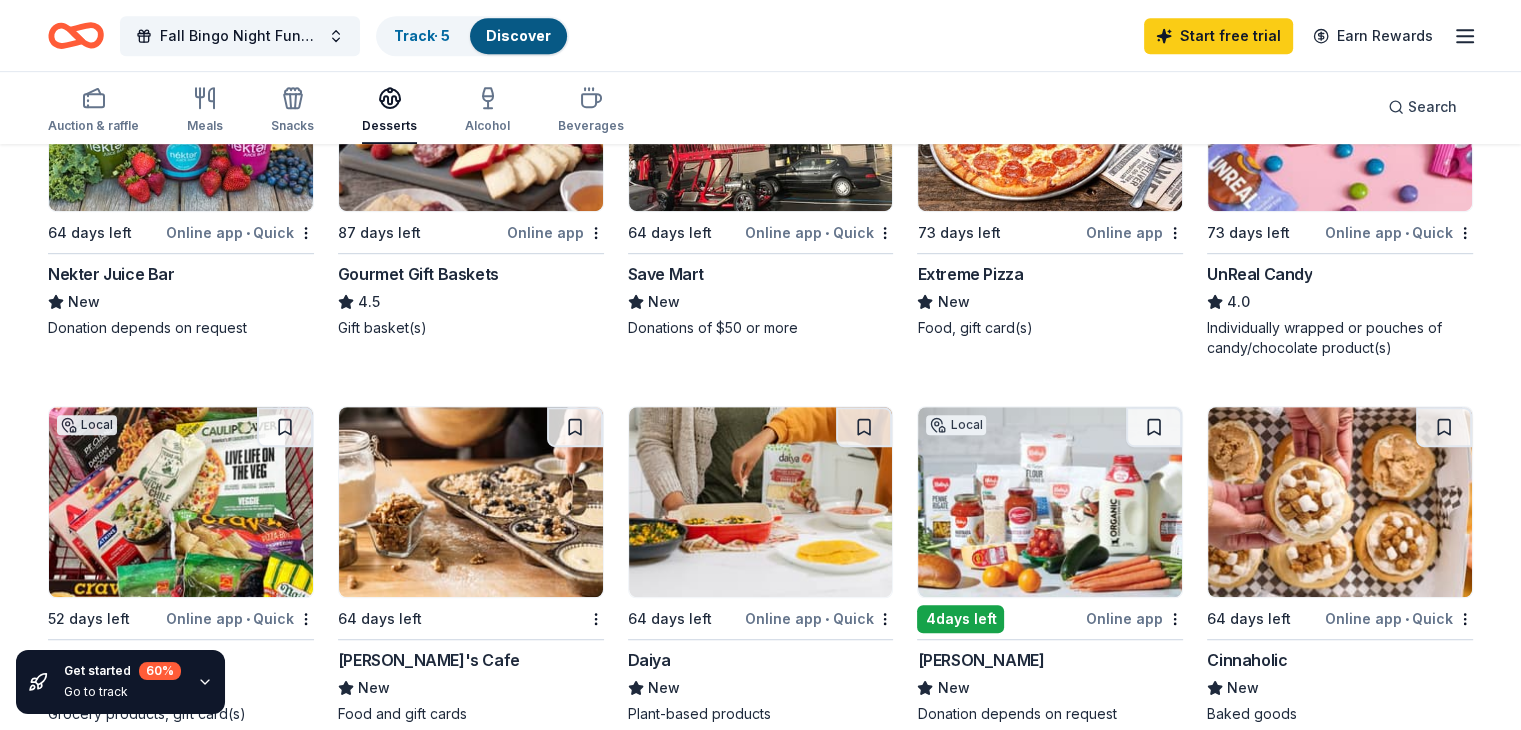 click at bounding box center (1340, 116) 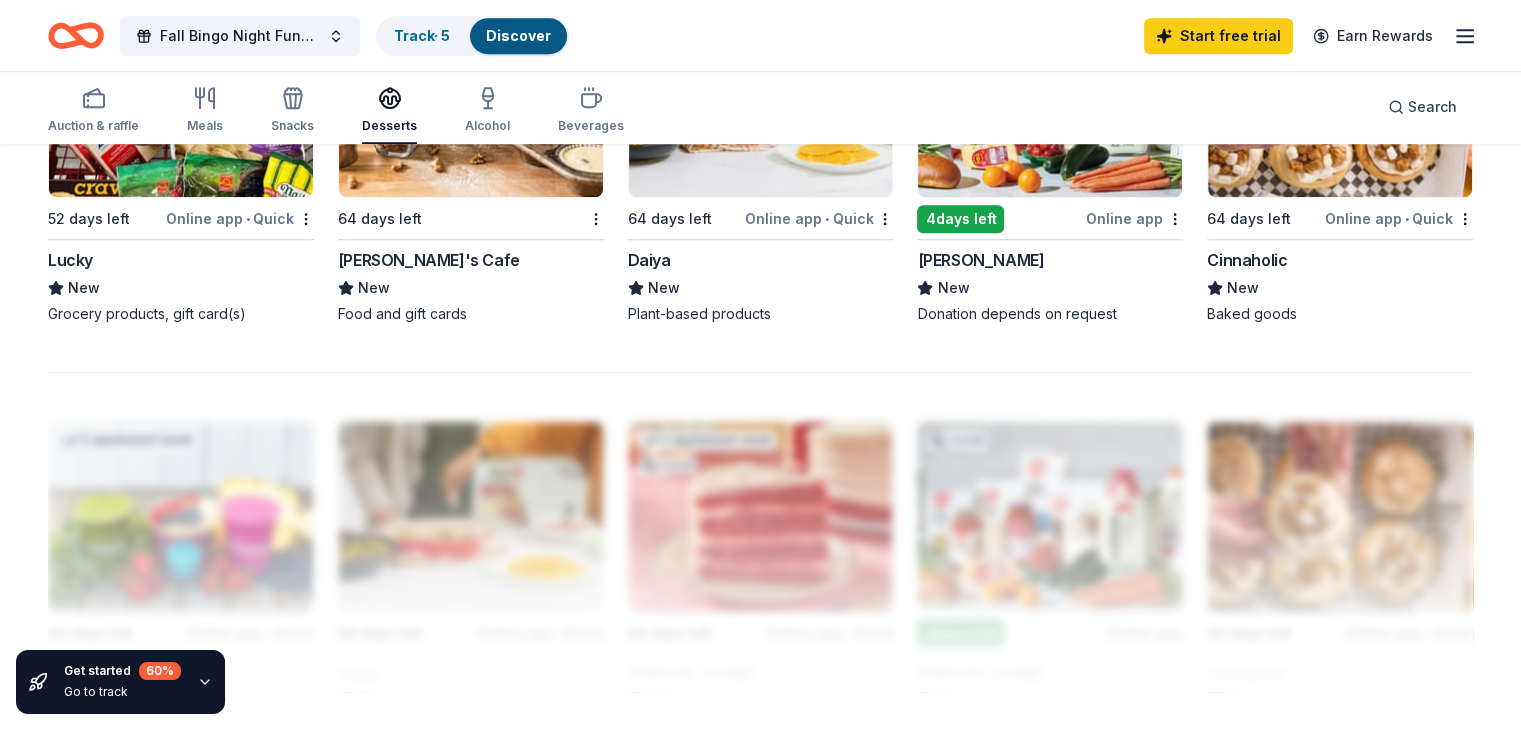 scroll, scrollTop: 1300, scrollLeft: 0, axis: vertical 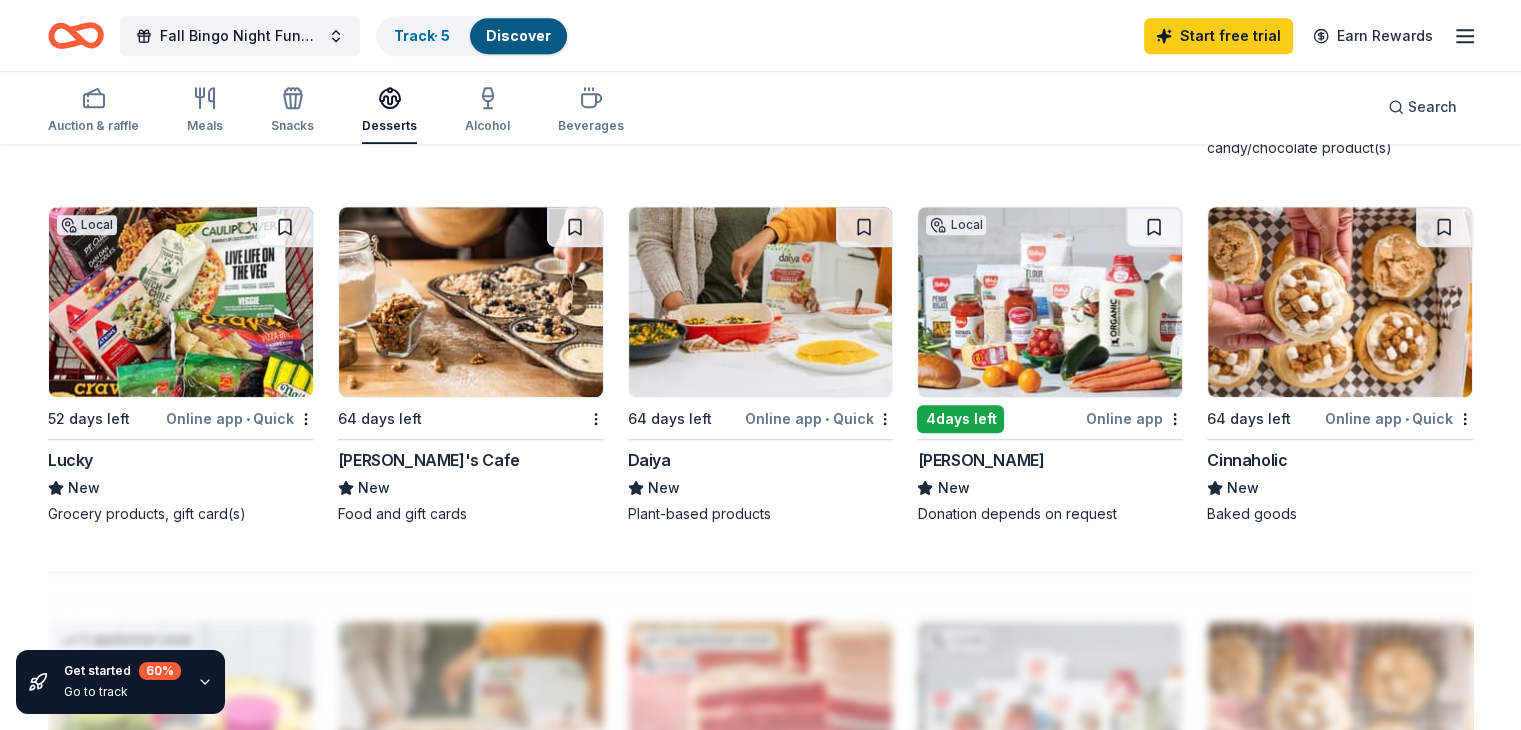 click at bounding box center (471, 302) 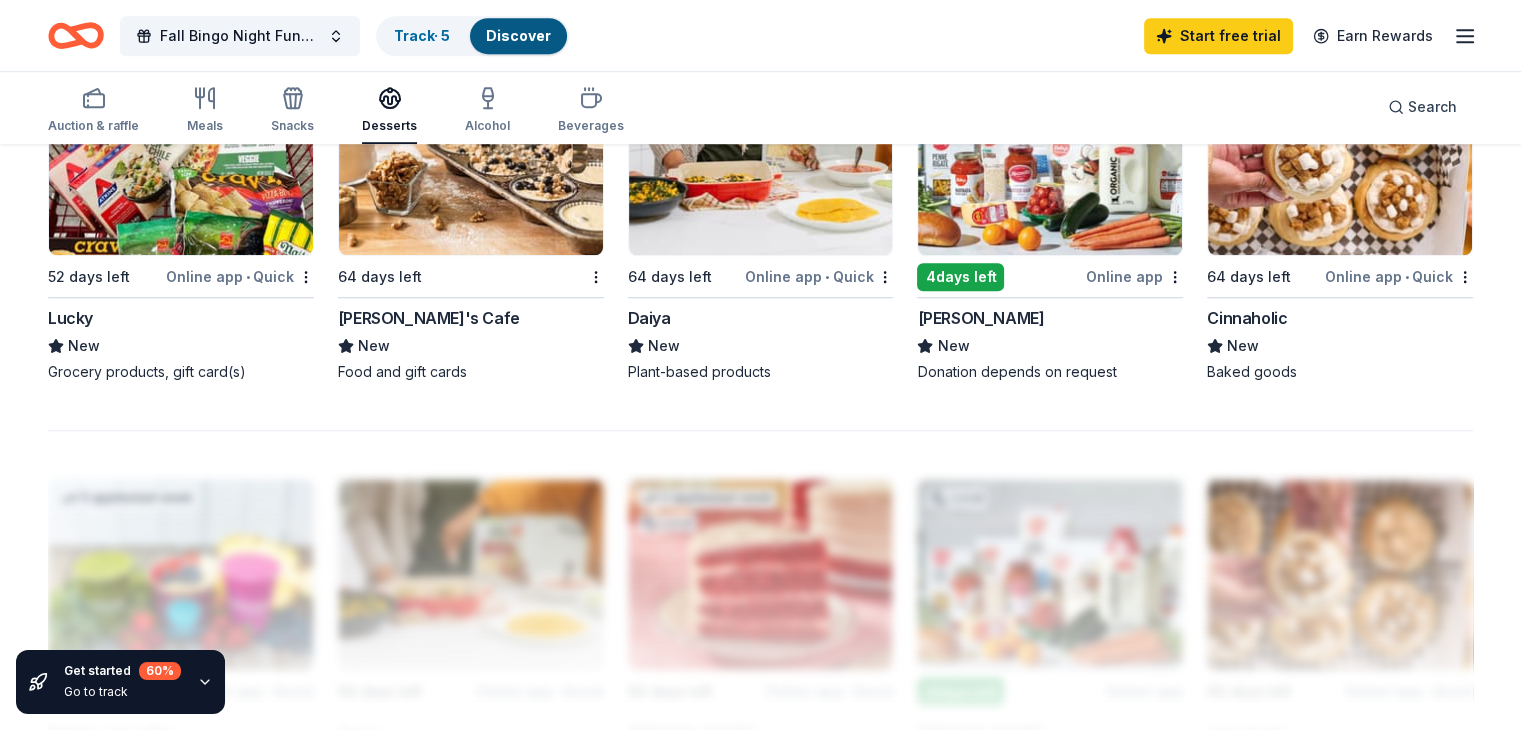 scroll, scrollTop: 1042, scrollLeft: 0, axis: vertical 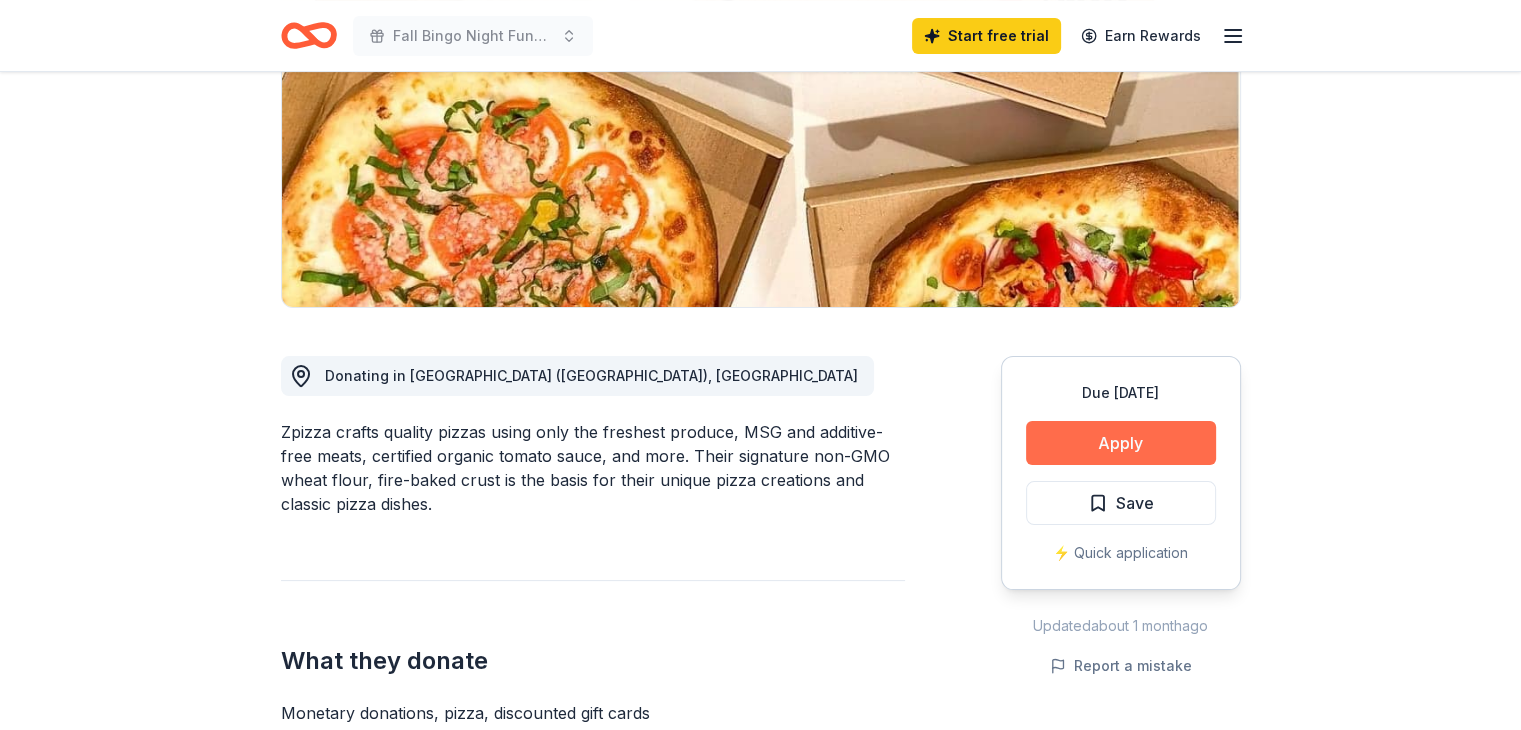 click on "Apply" at bounding box center [1121, 443] 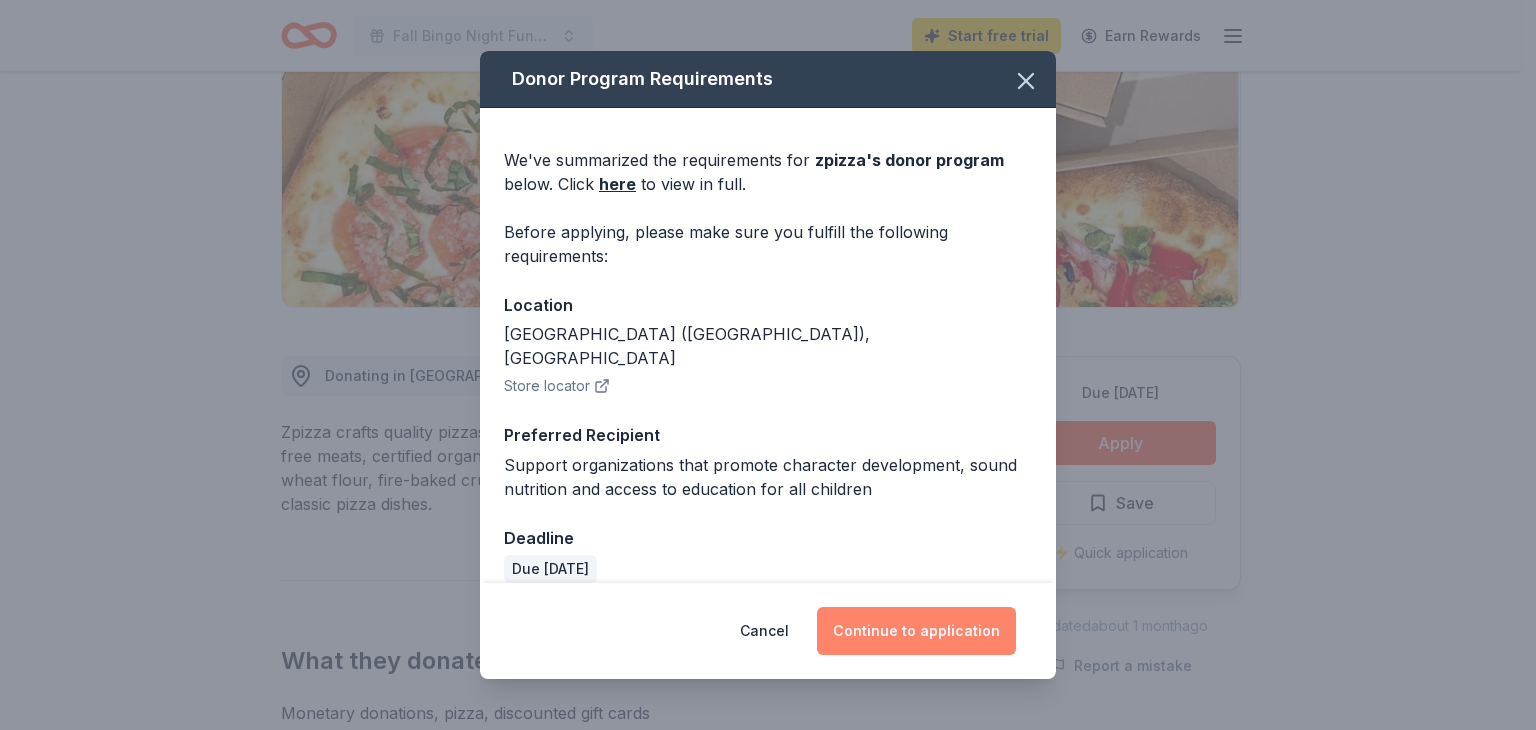 click on "Continue to application" at bounding box center (916, 631) 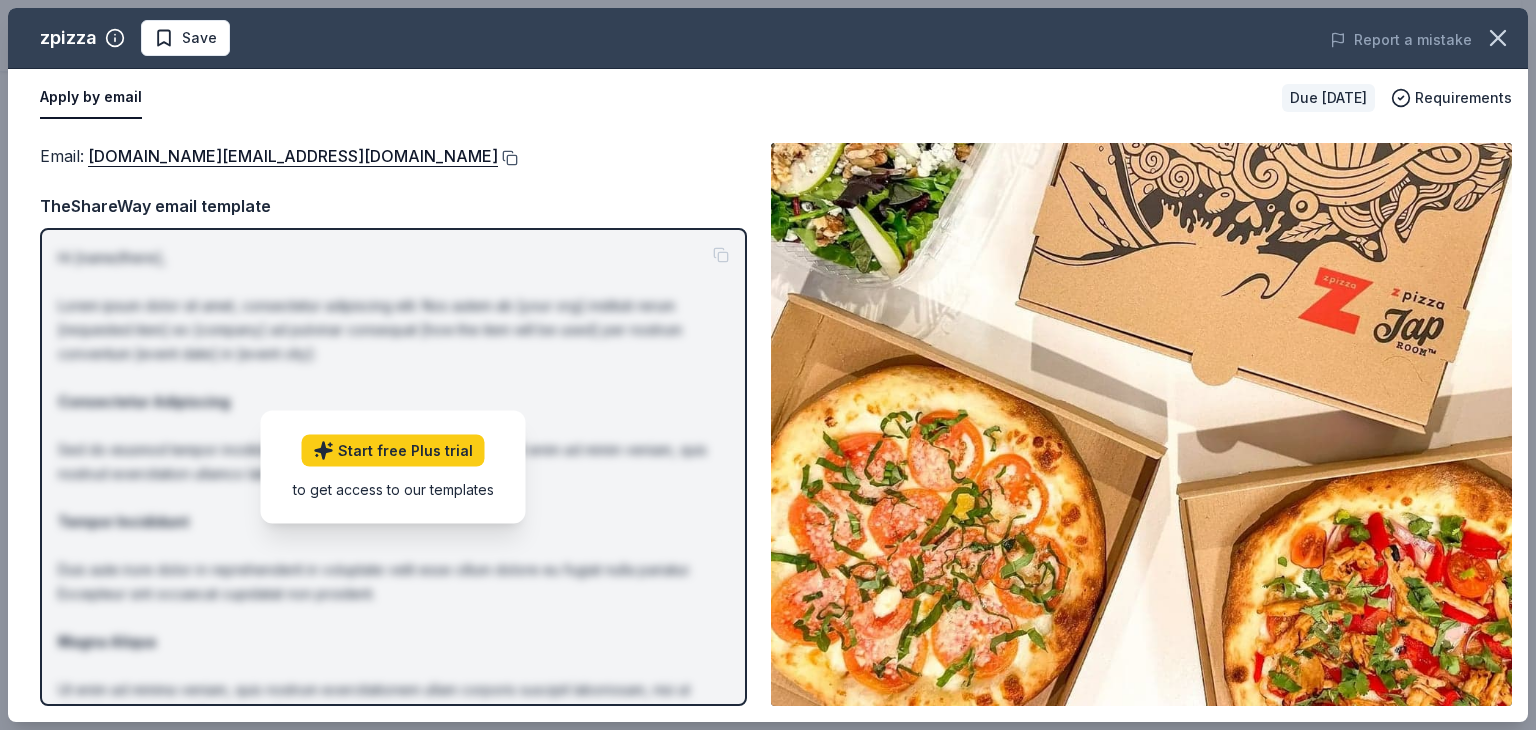 drag, startPoint x: 312, startPoint y: 157, endPoint x: 341, endPoint y: 153, distance: 29.274563 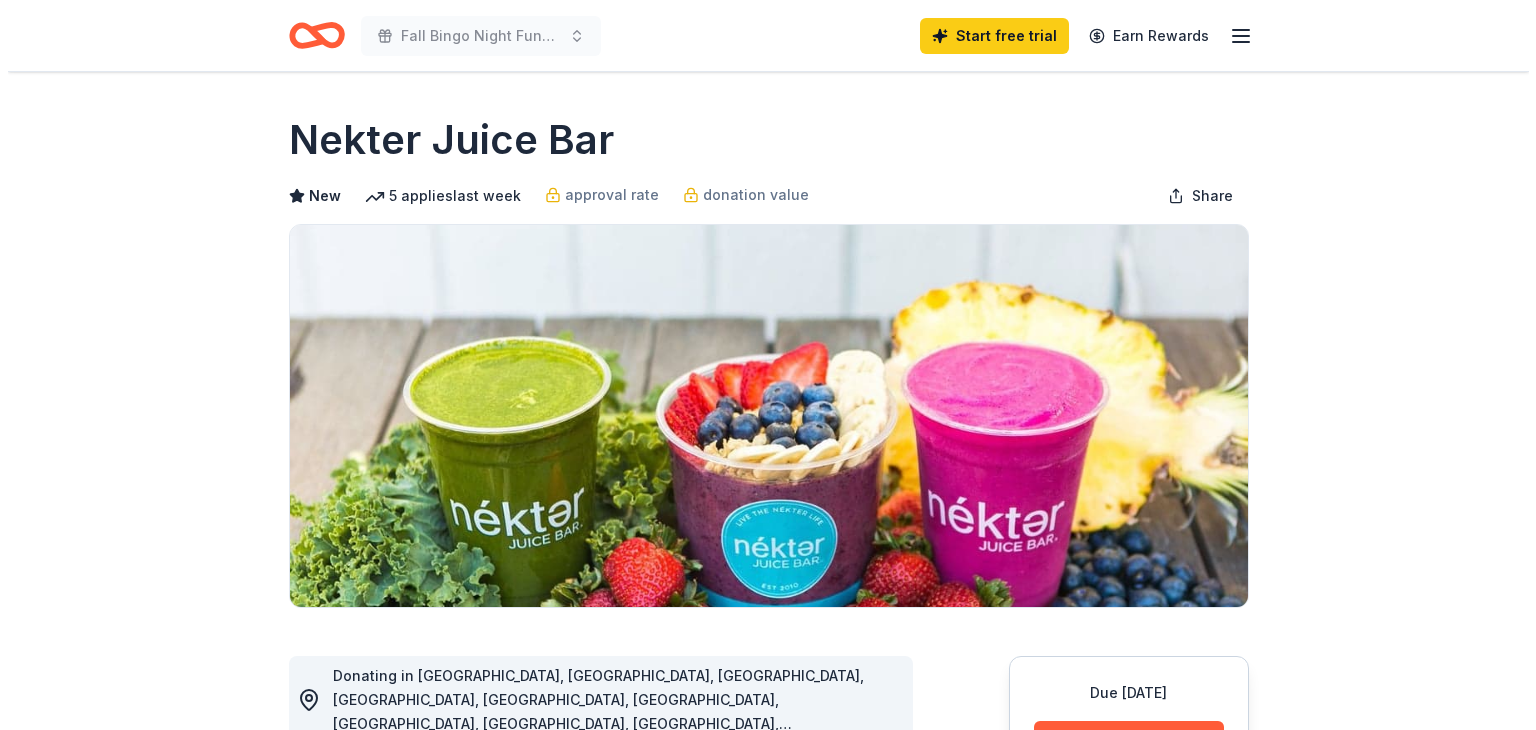 scroll, scrollTop: 300, scrollLeft: 0, axis: vertical 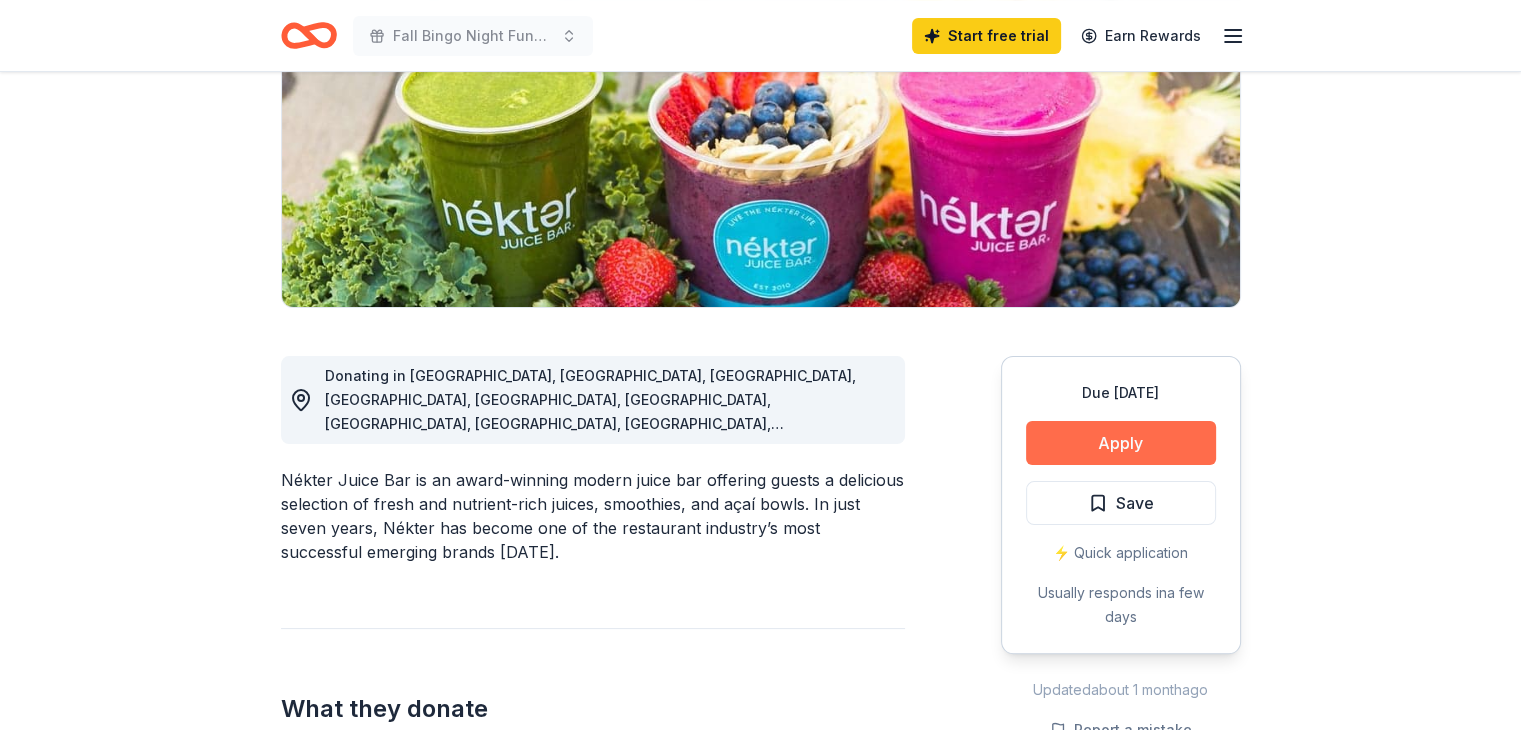 click on "Apply" at bounding box center (1121, 443) 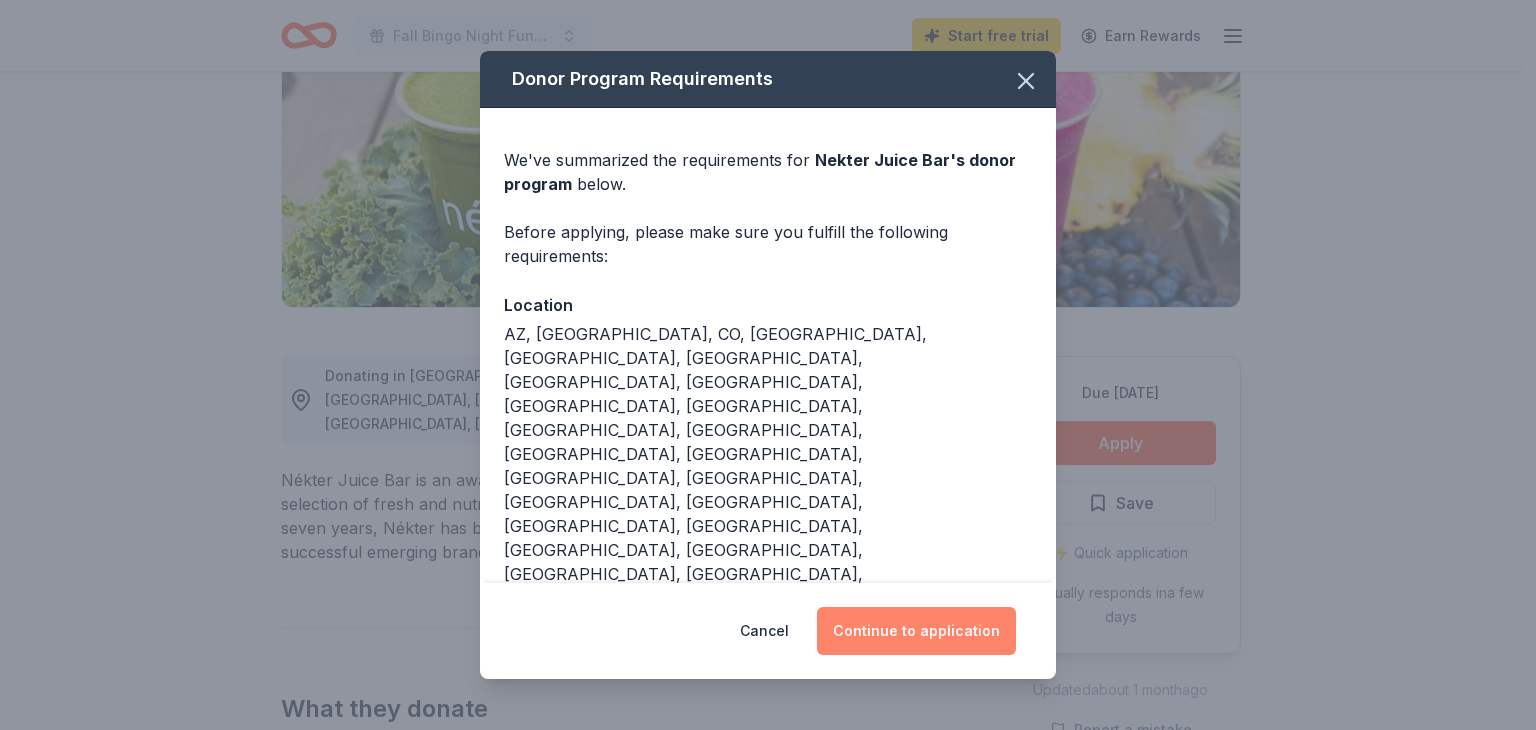 click on "Continue to application" at bounding box center [916, 631] 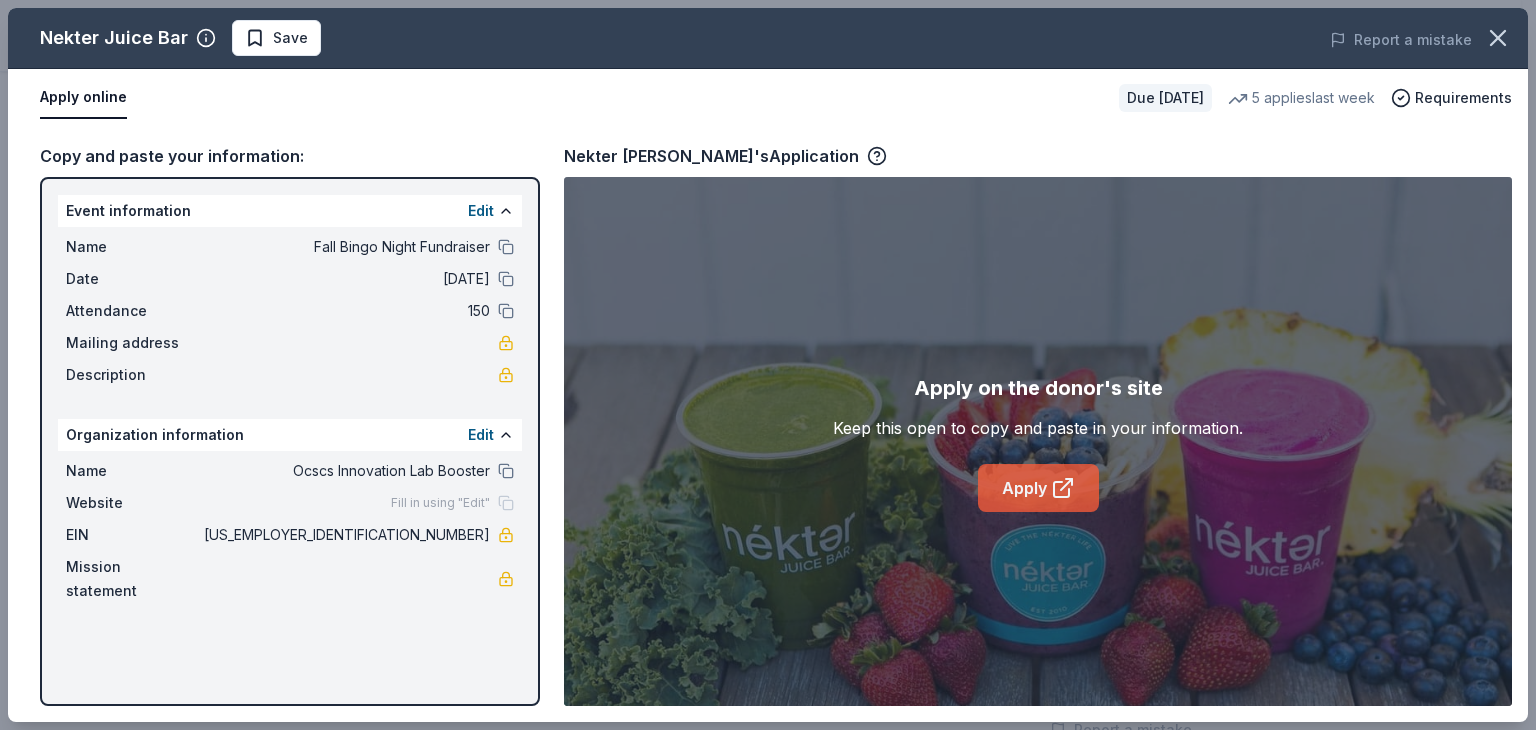 click on "Apply" at bounding box center (1038, 488) 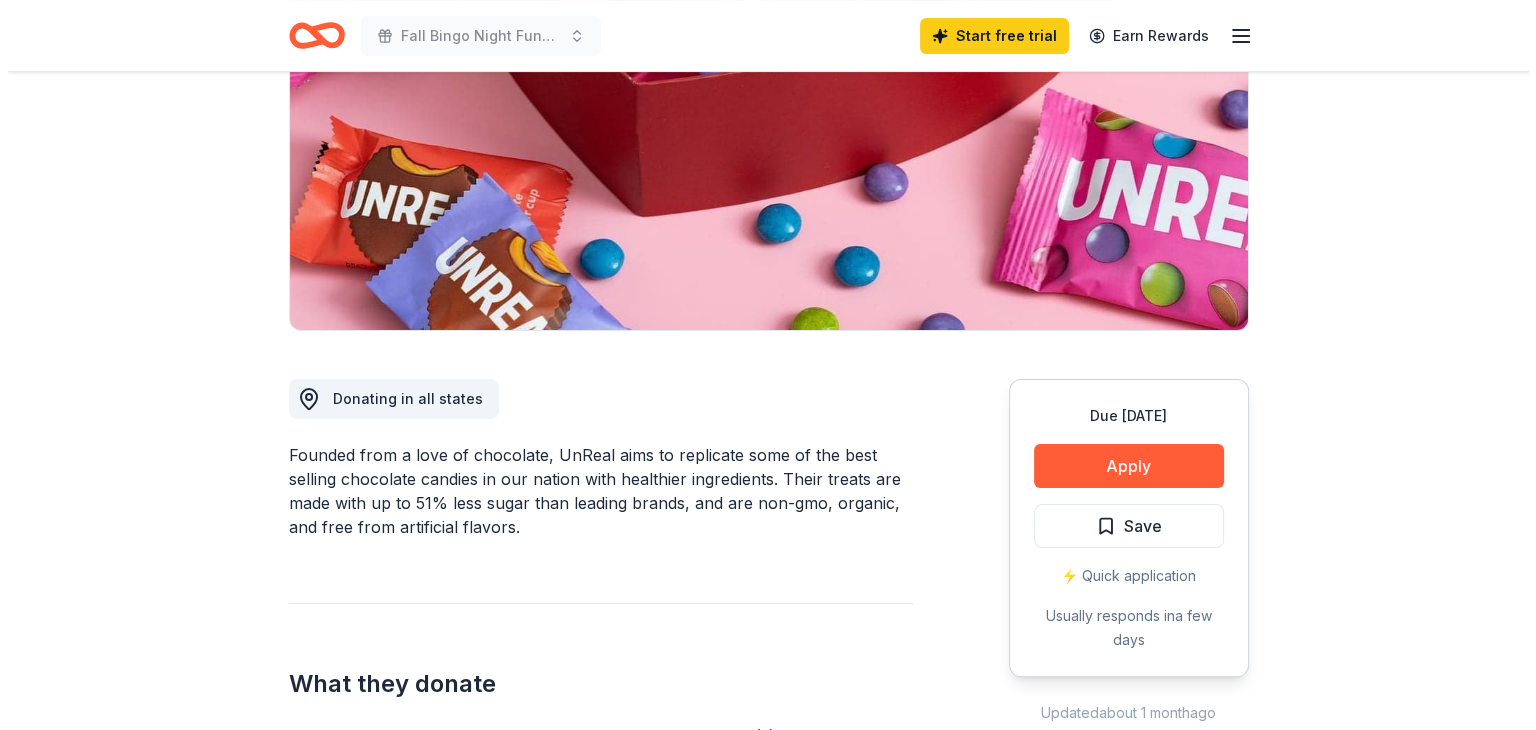 scroll, scrollTop: 400, scrollLeft: 0, axis: vertical 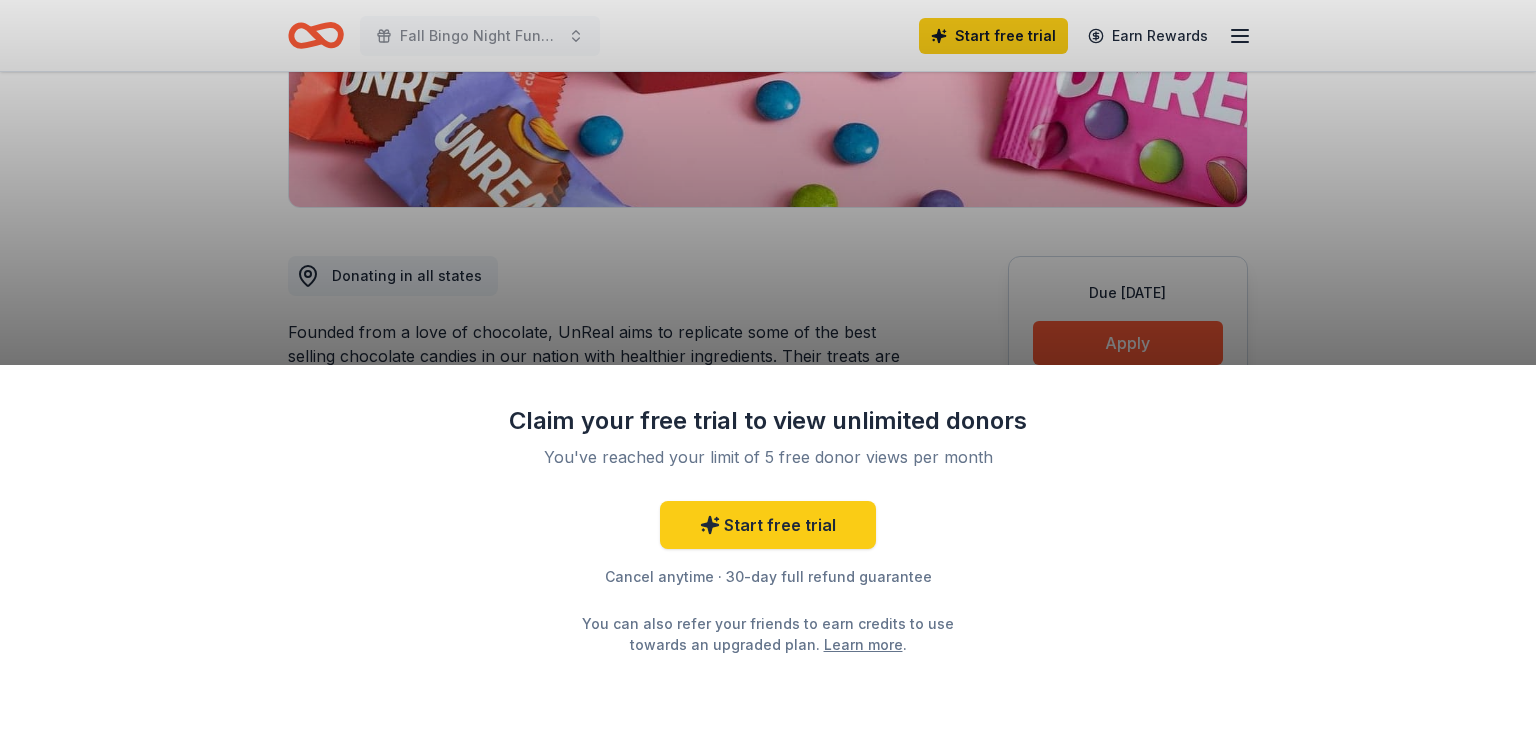 click on "Claim your free trial to view unlimited donors You've reached your limit of 5 free donor views per month Start free  trial Cancel anytime · 30-day full refund guarantee You can also refer your friends to earn credits to use towards an upgraded plan.   Learn more ." at bounding box center [768, 365] 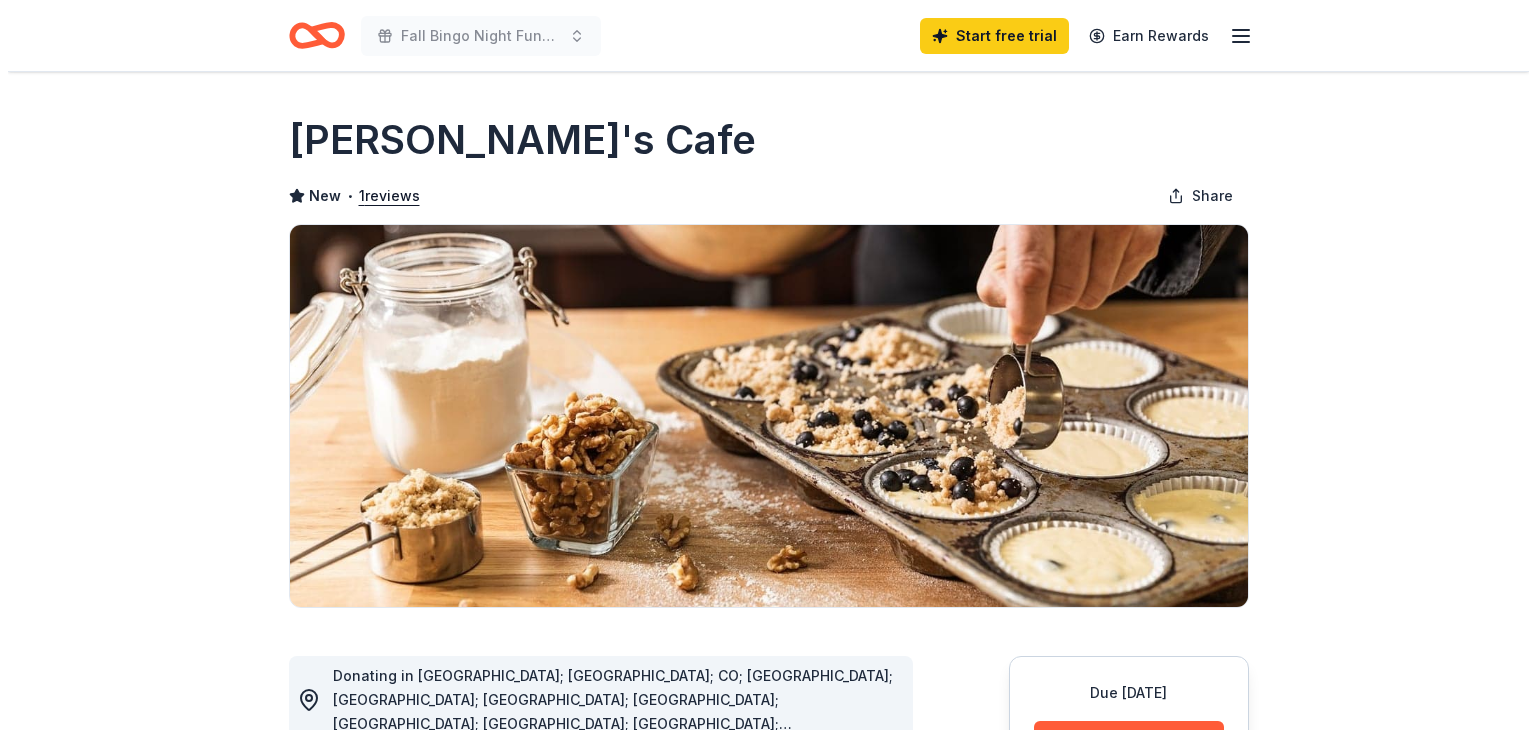 scroll, scrollTop: 0, scrollLeft: 0, axis: both 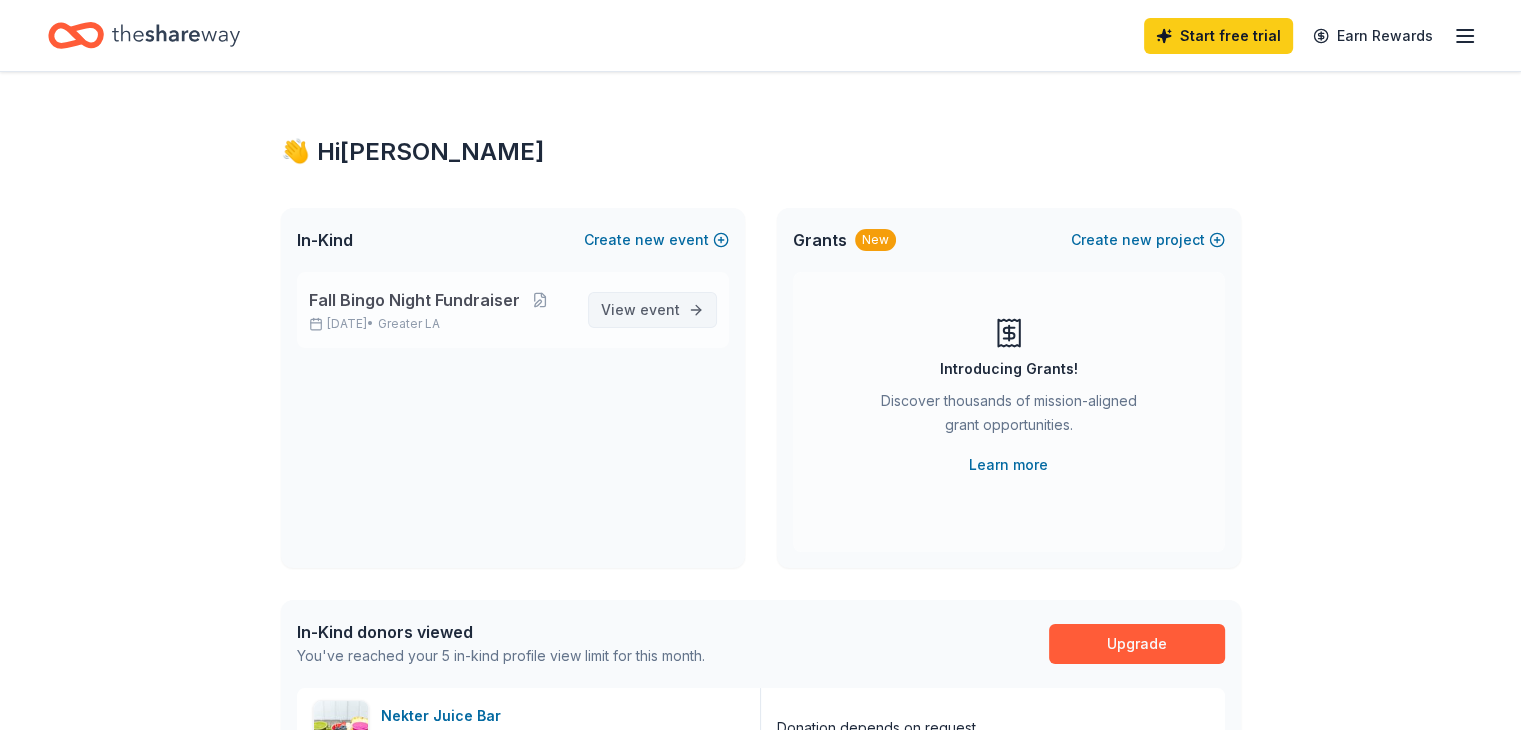 click on "event" at bounding box center (660, 309) 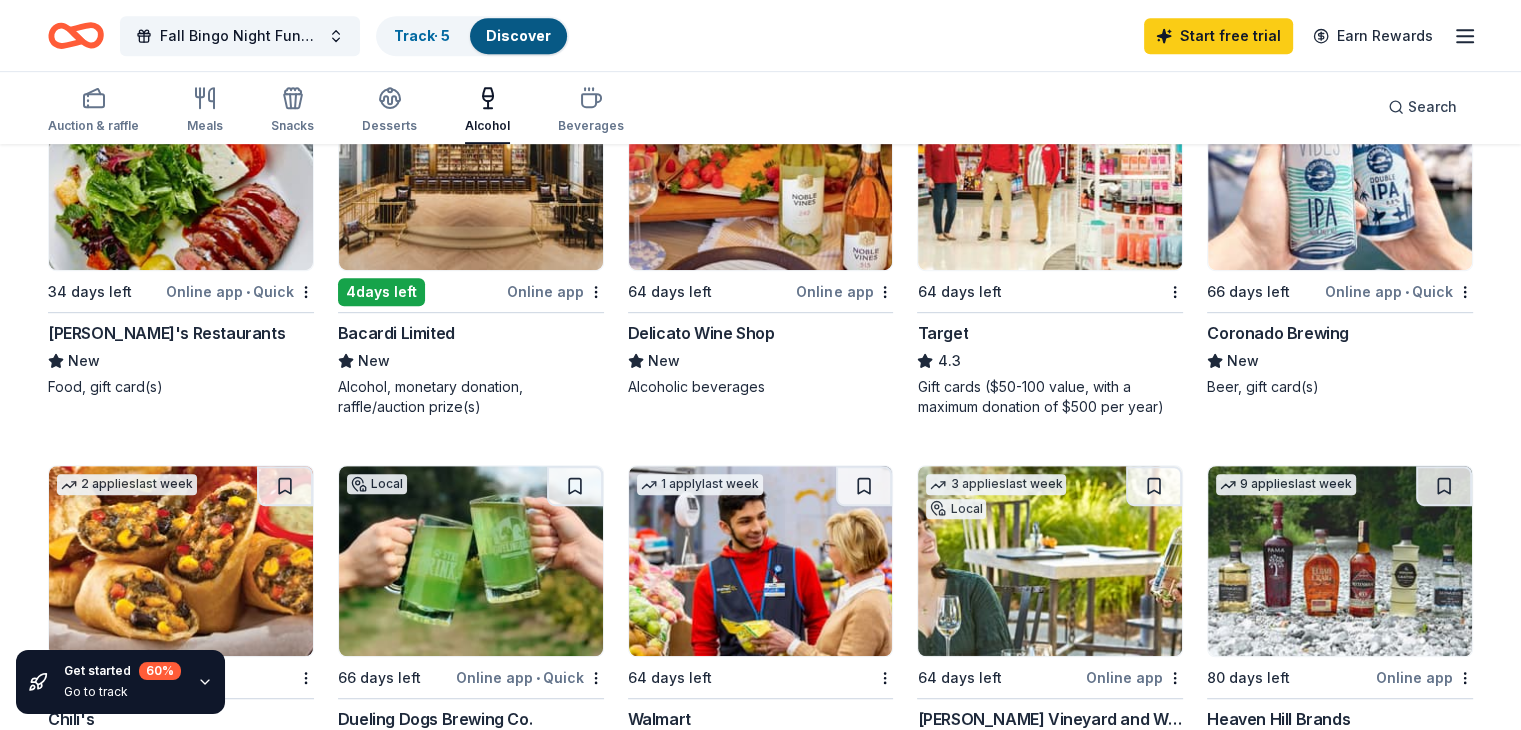scroll, scrollTop: 1200, scrollLeft: 0, axis: vertical 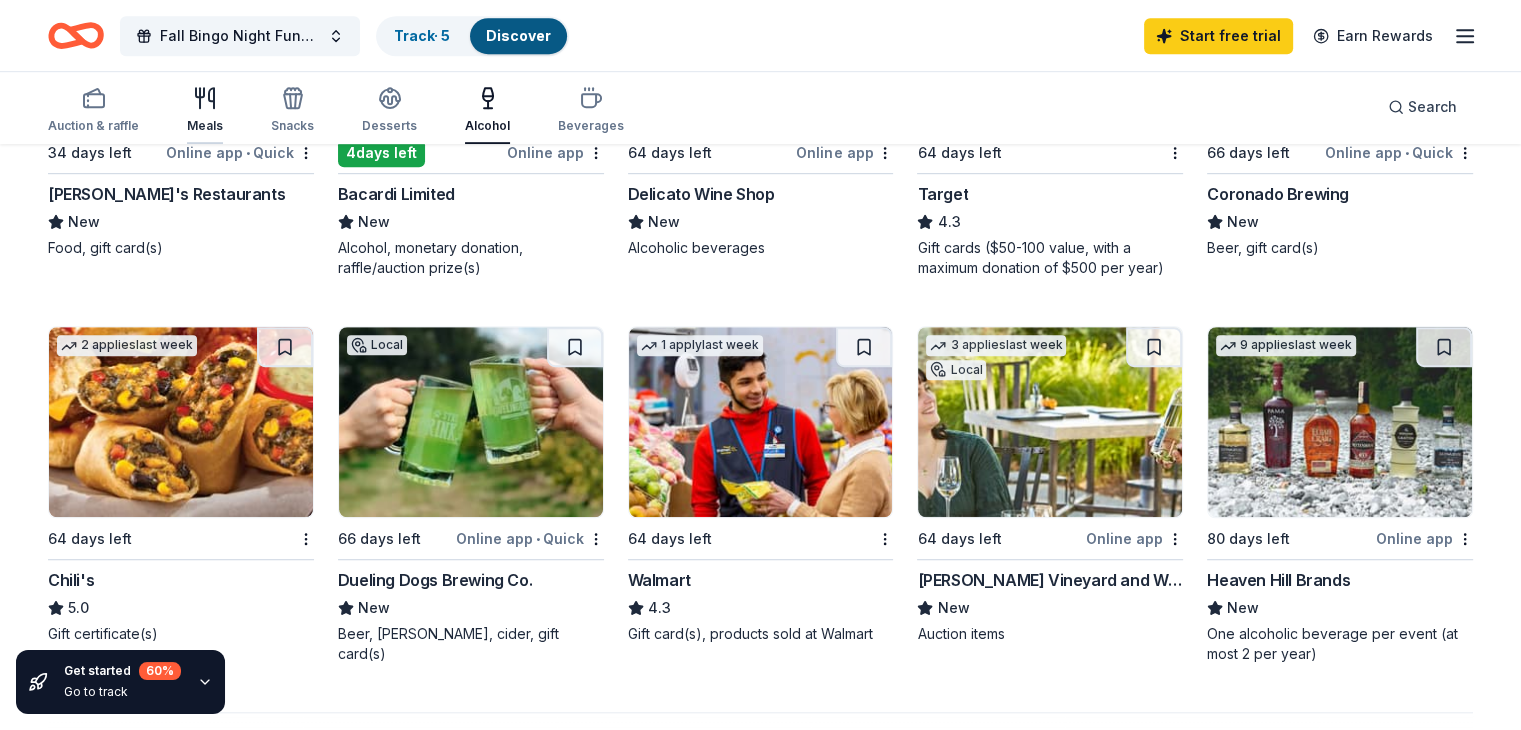 click 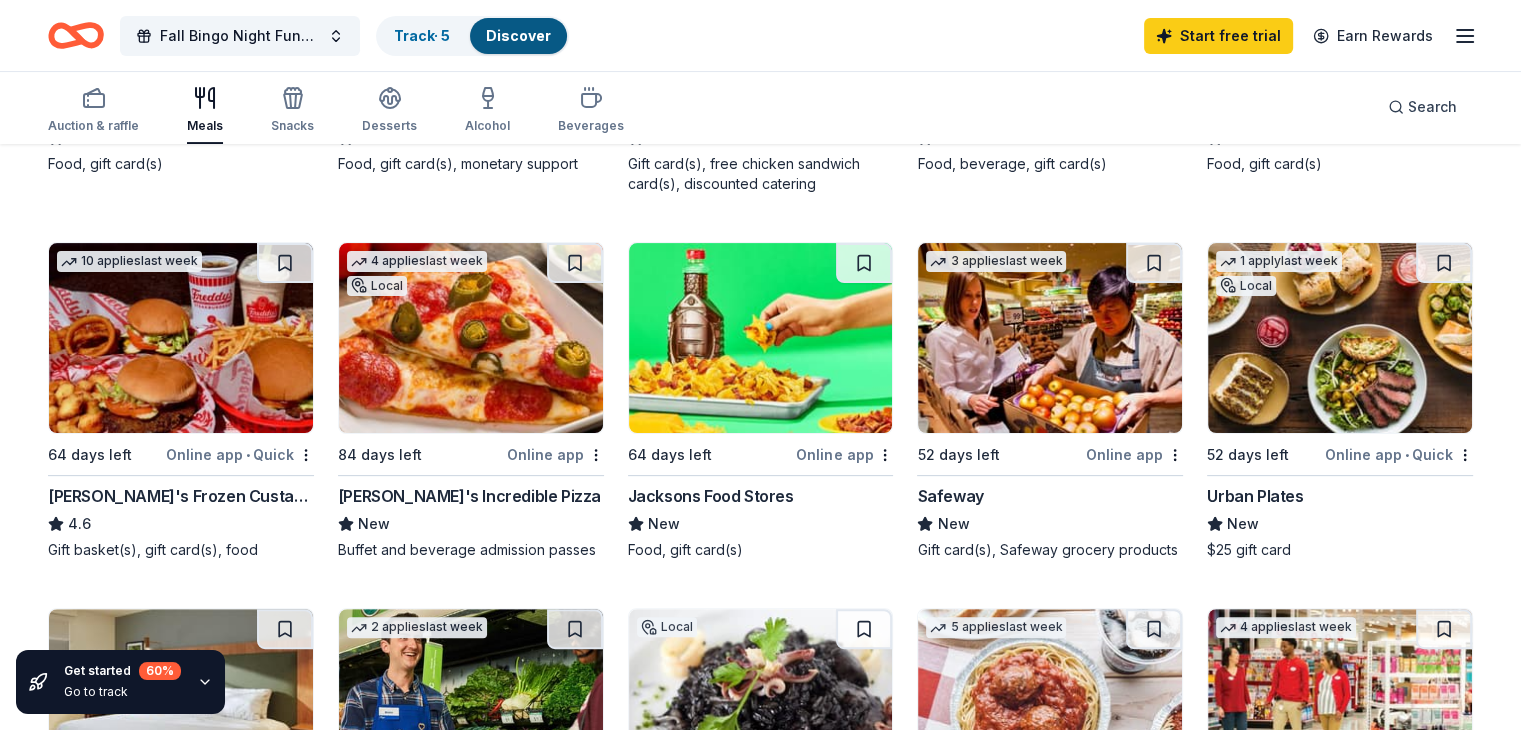 scroll, scrollTop: 500, scrollLeft: 0, axis: vertical 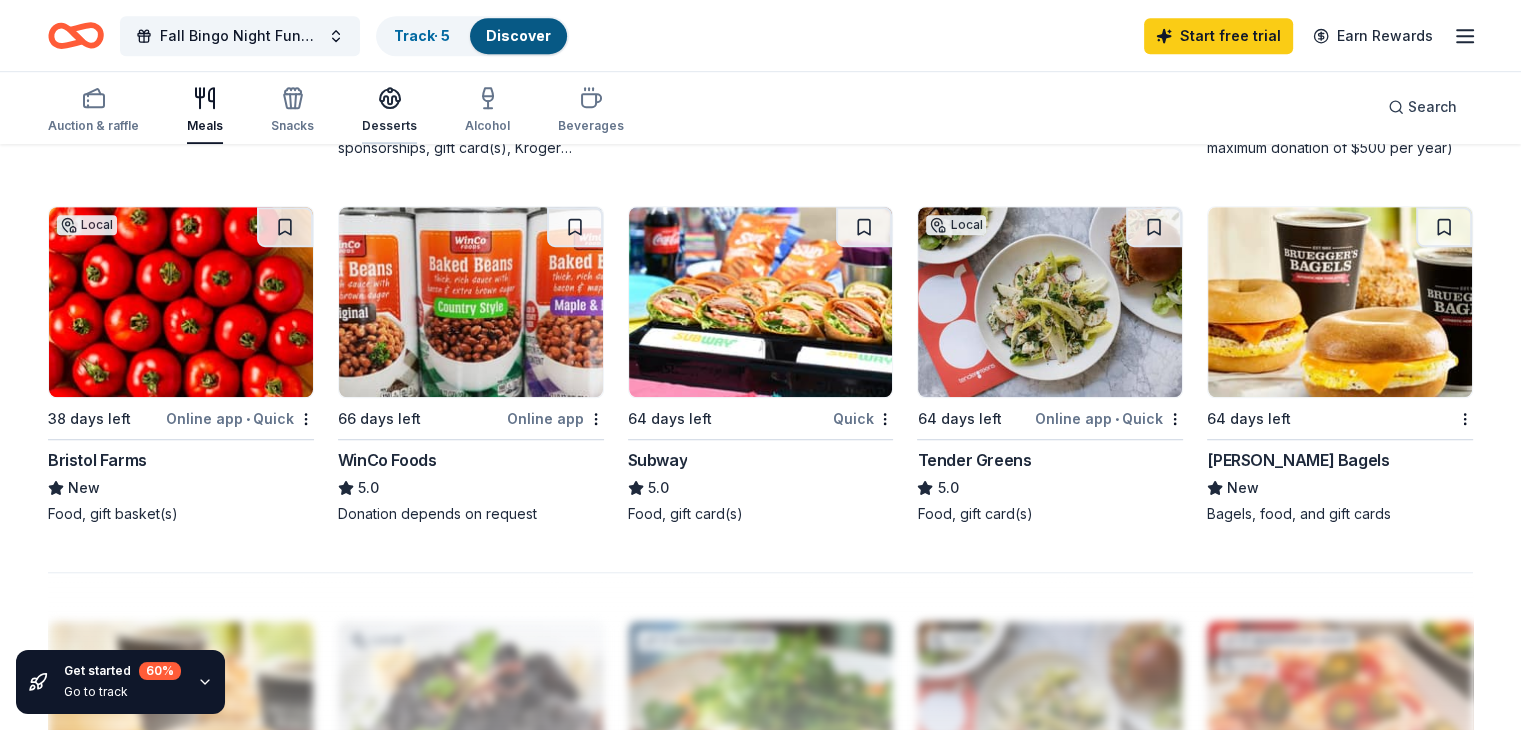 click 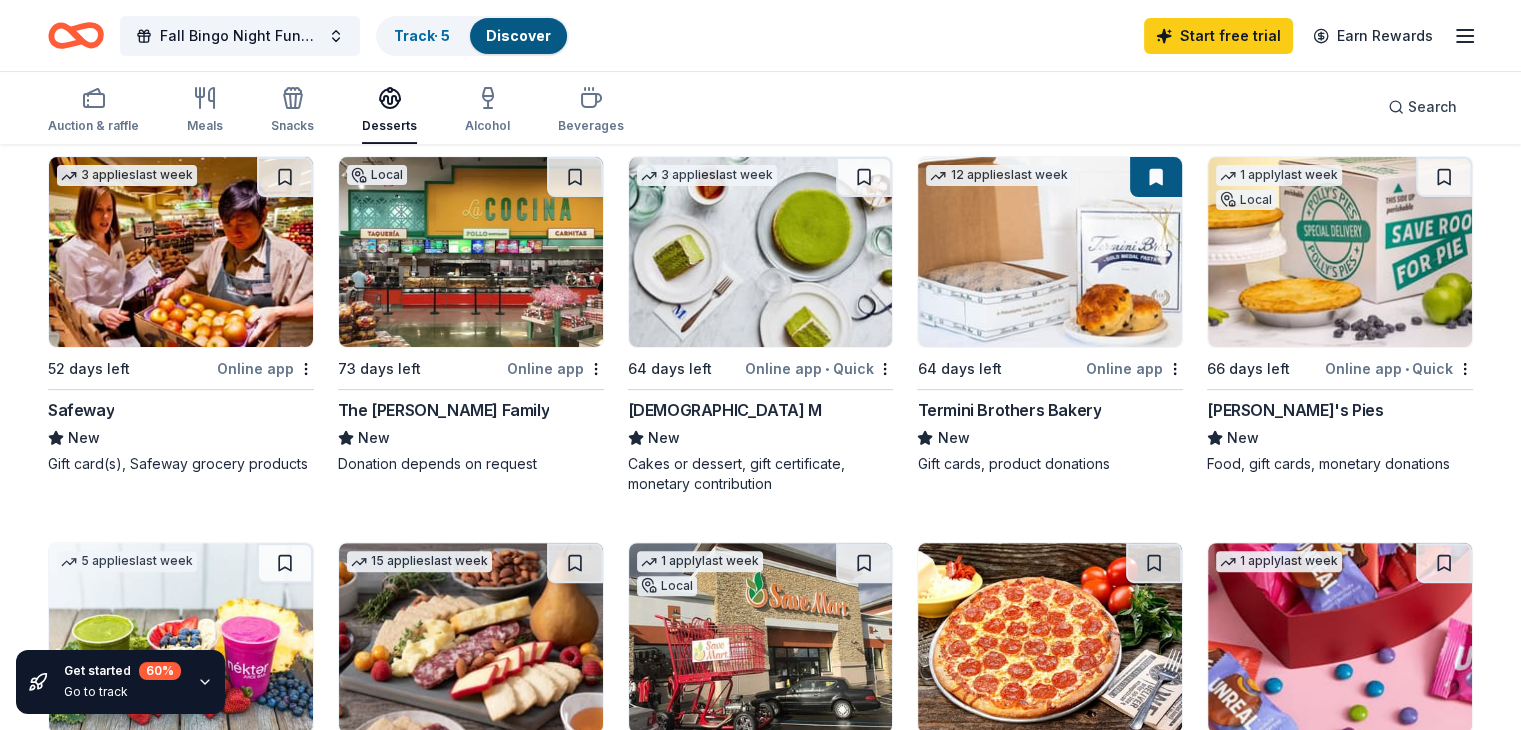 scroll, scrollTop: 700, scrollLeft: 0, axis: vertical 